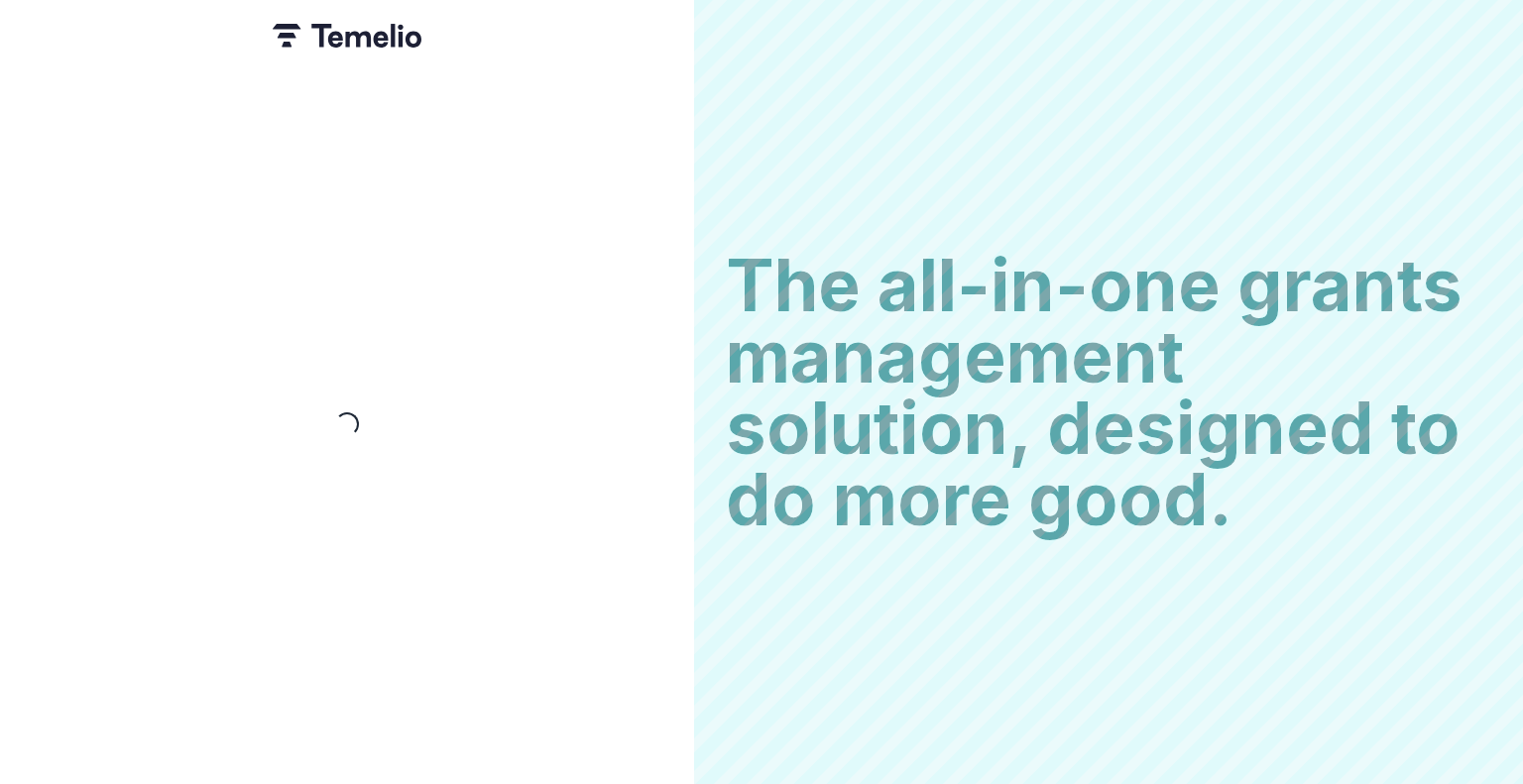 scroll, scrollTop: 0, scrollLeft: 0, axis: both 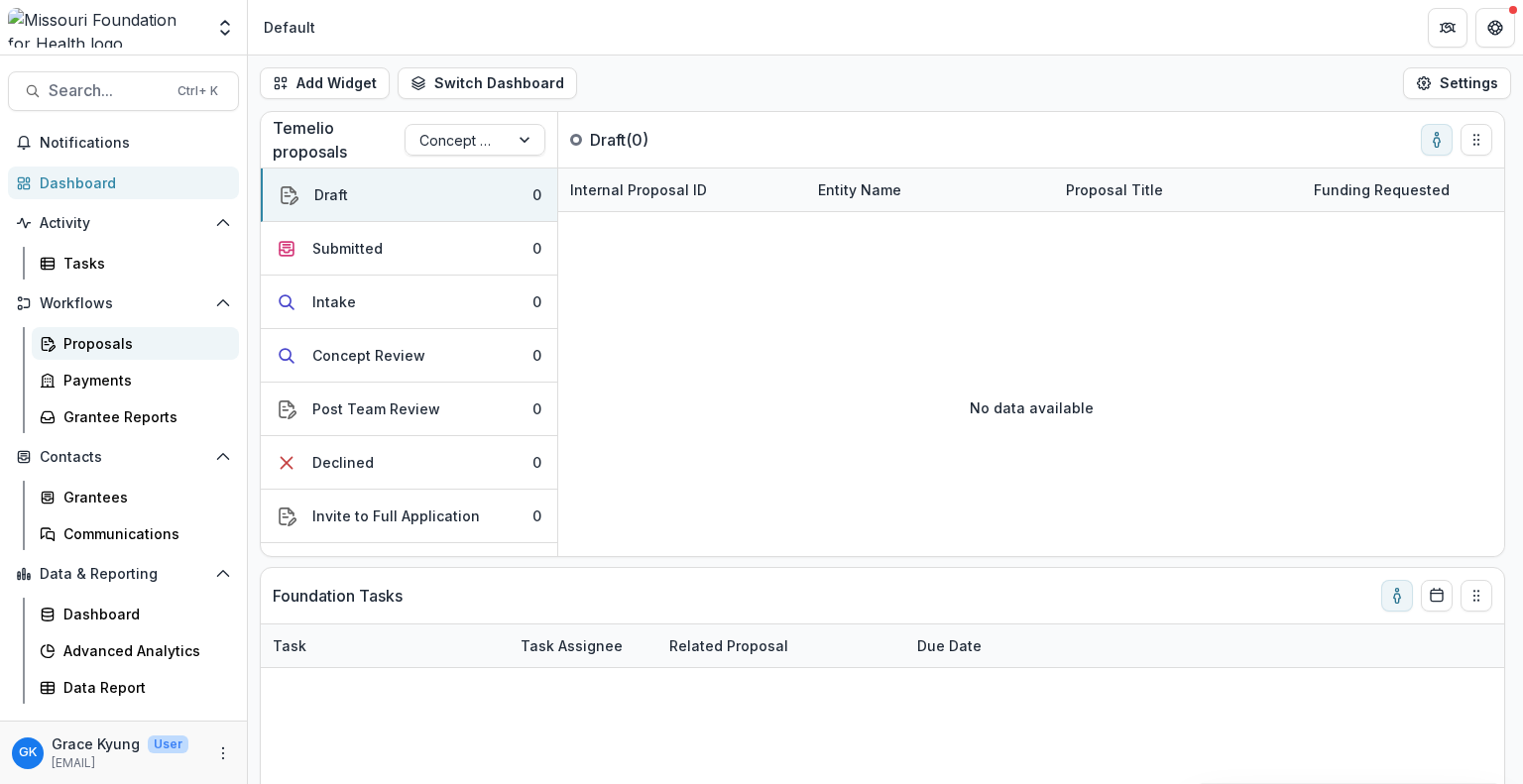 click on "Proposals" at bounding box center [143, 343] 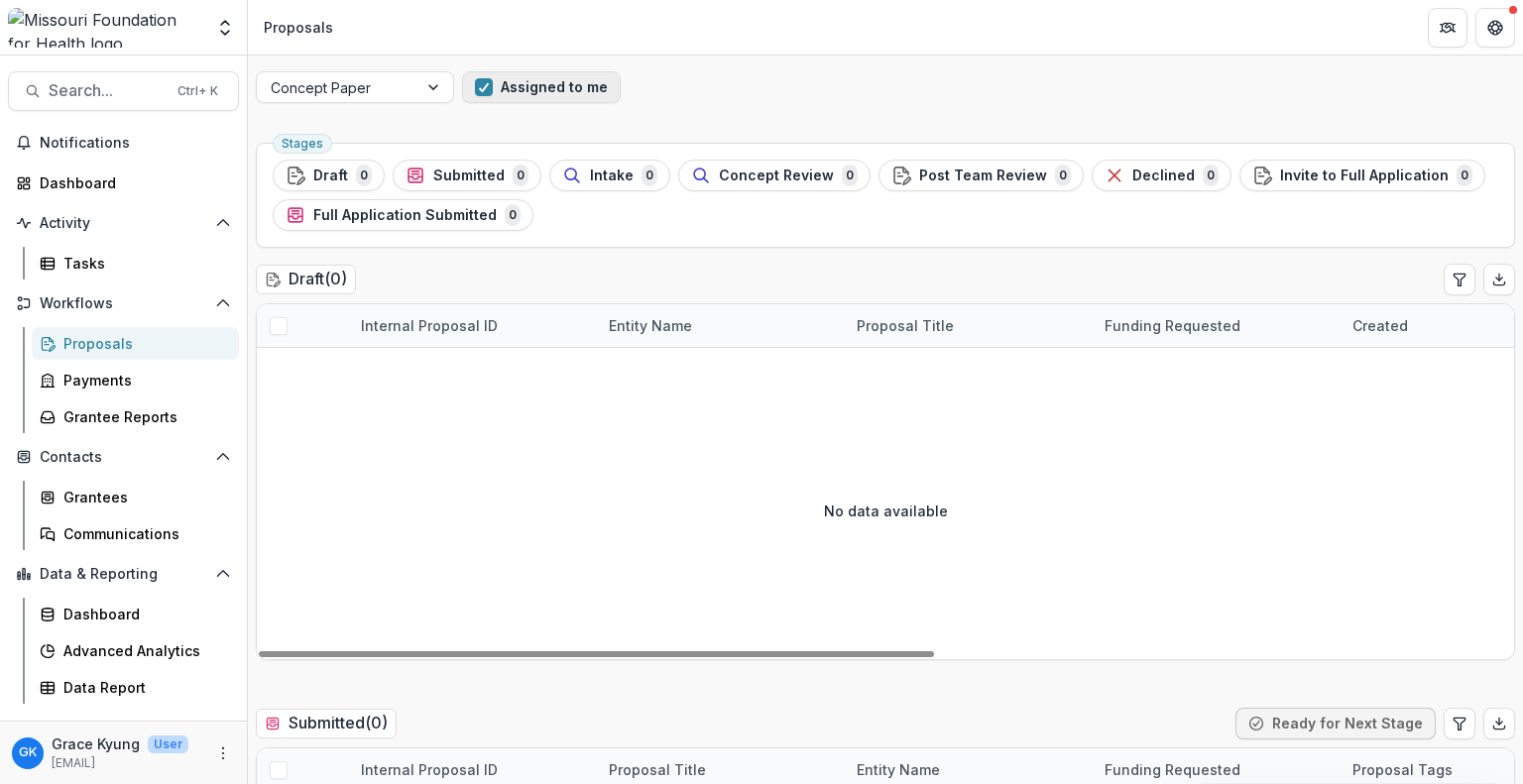 click on "Assigned to me" at bounding box center [541, 87] 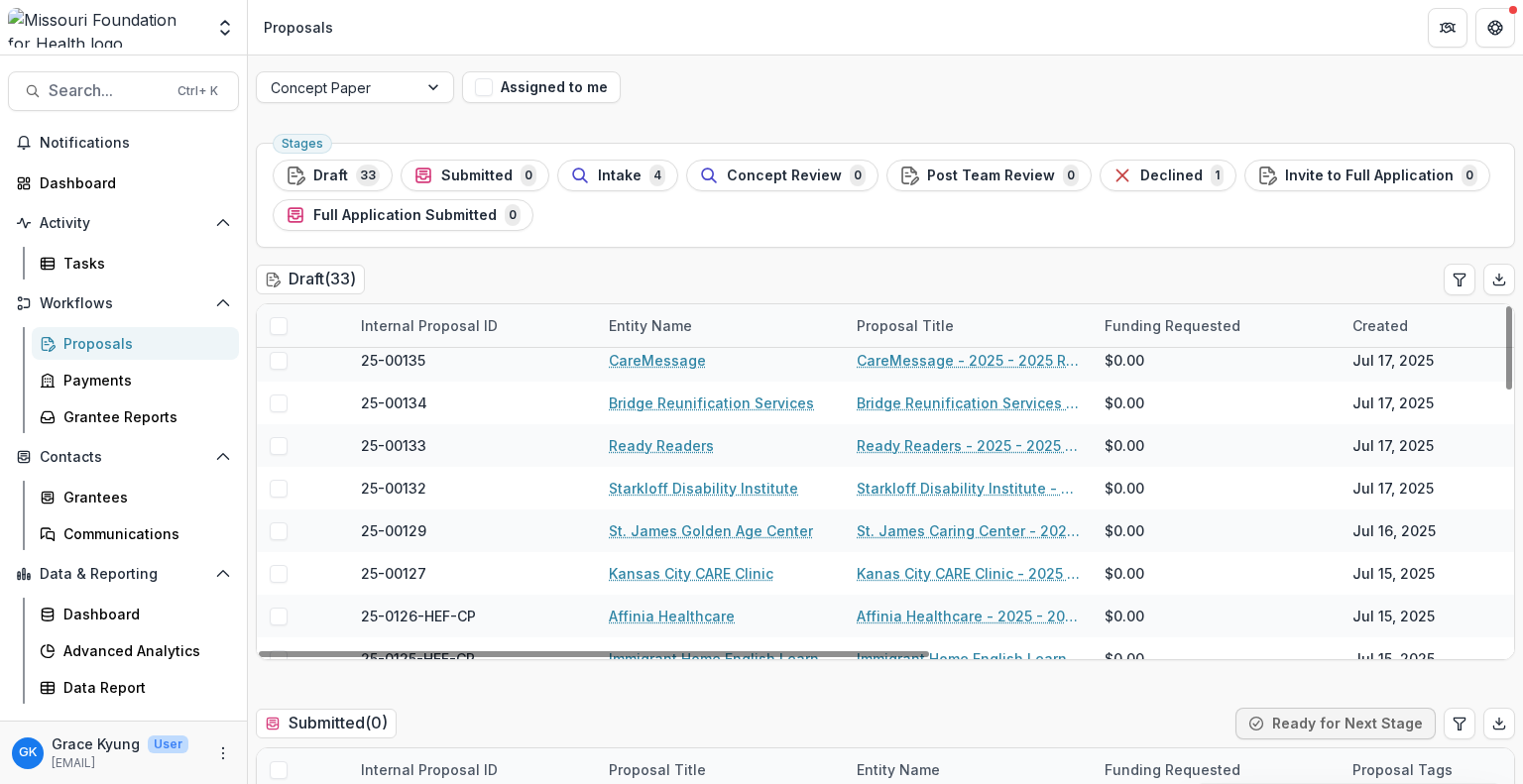 scroll, scrollTop: 1094, scrollLeft: 0, axis: vertical 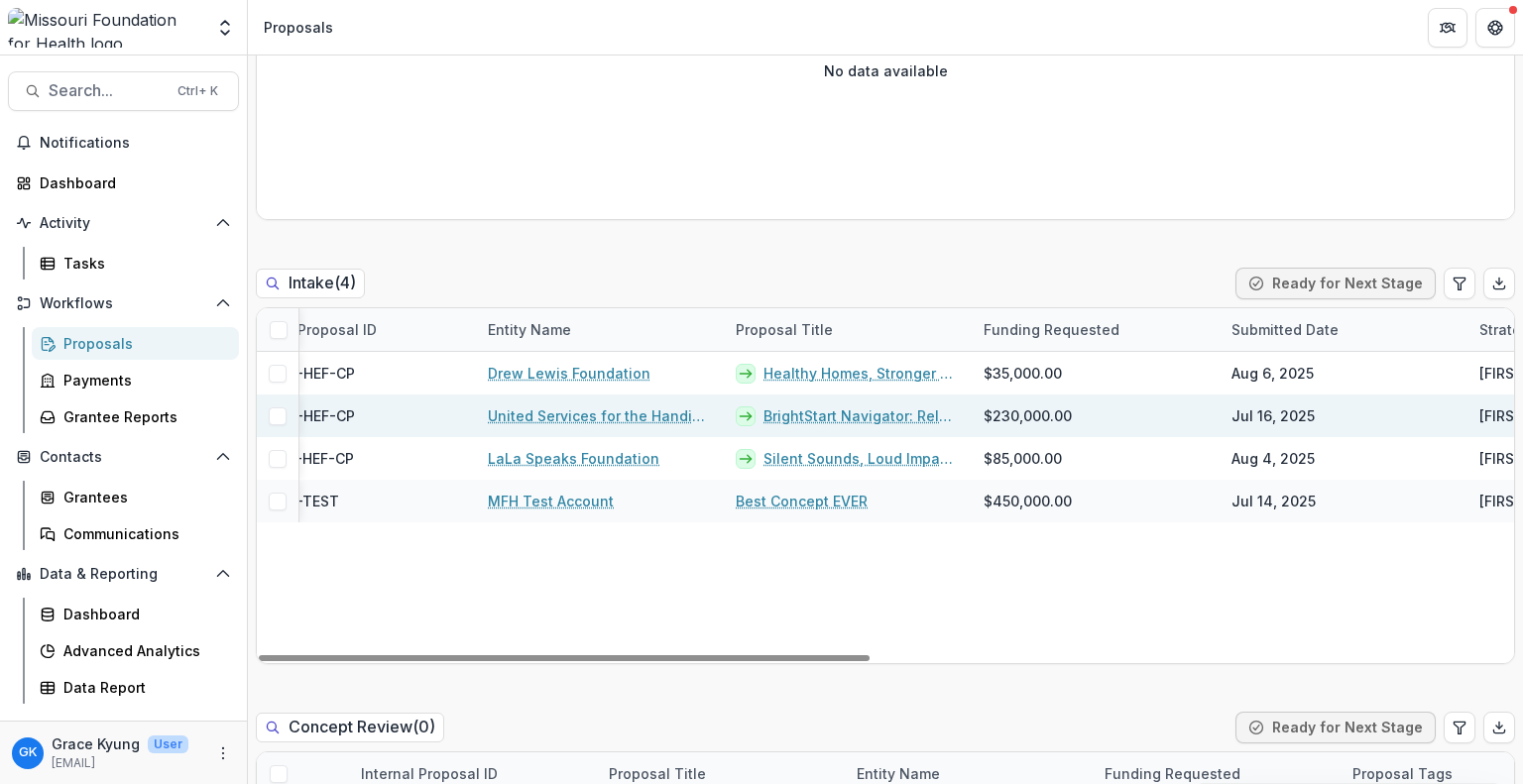 click on "BrightStart Navigator: Relational Navigation for Developmental Equity in Eastern Missouri" at bounding box center (862, 415) 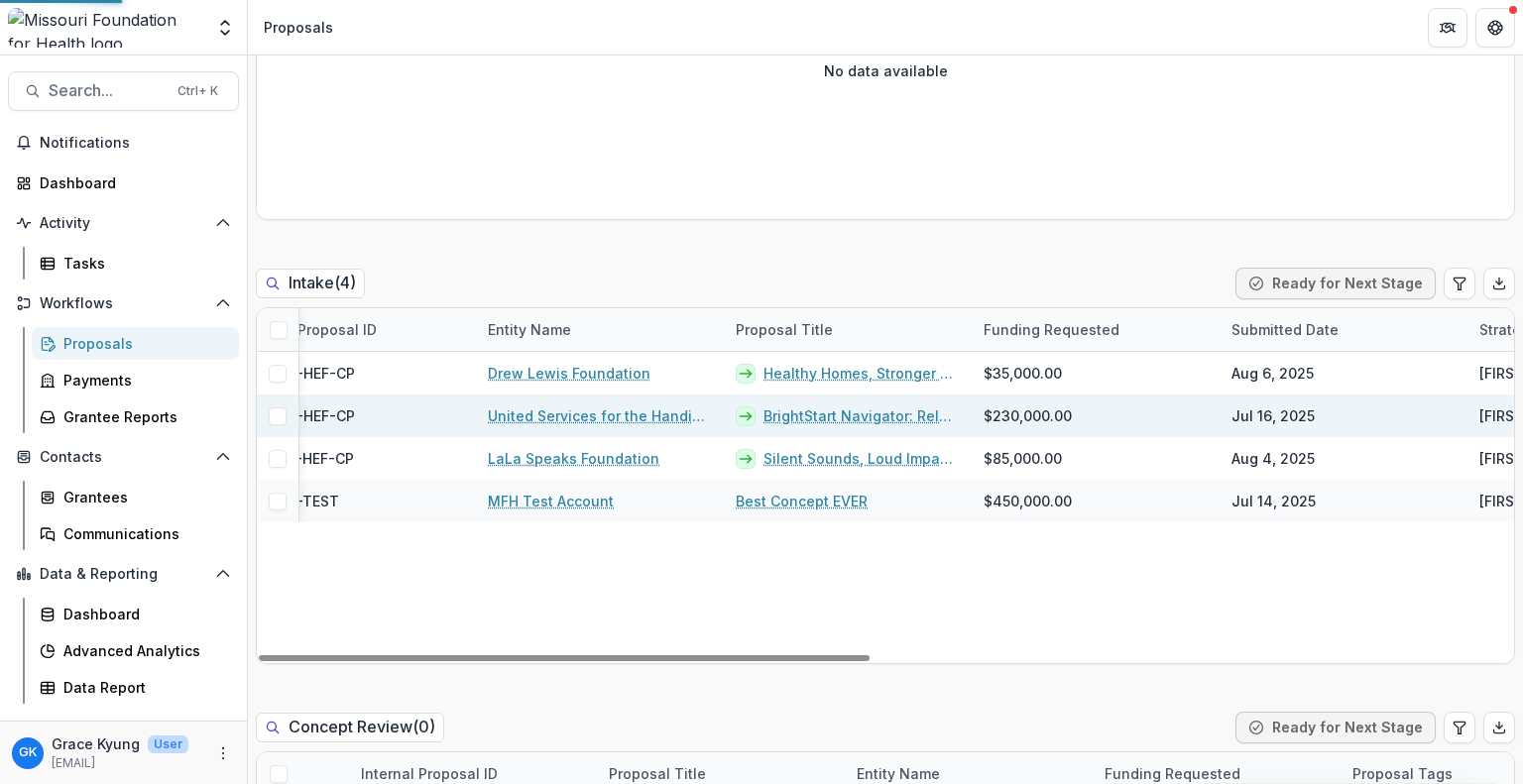scroll, scrollTop: 0, scrollLeft: 0, axis: both 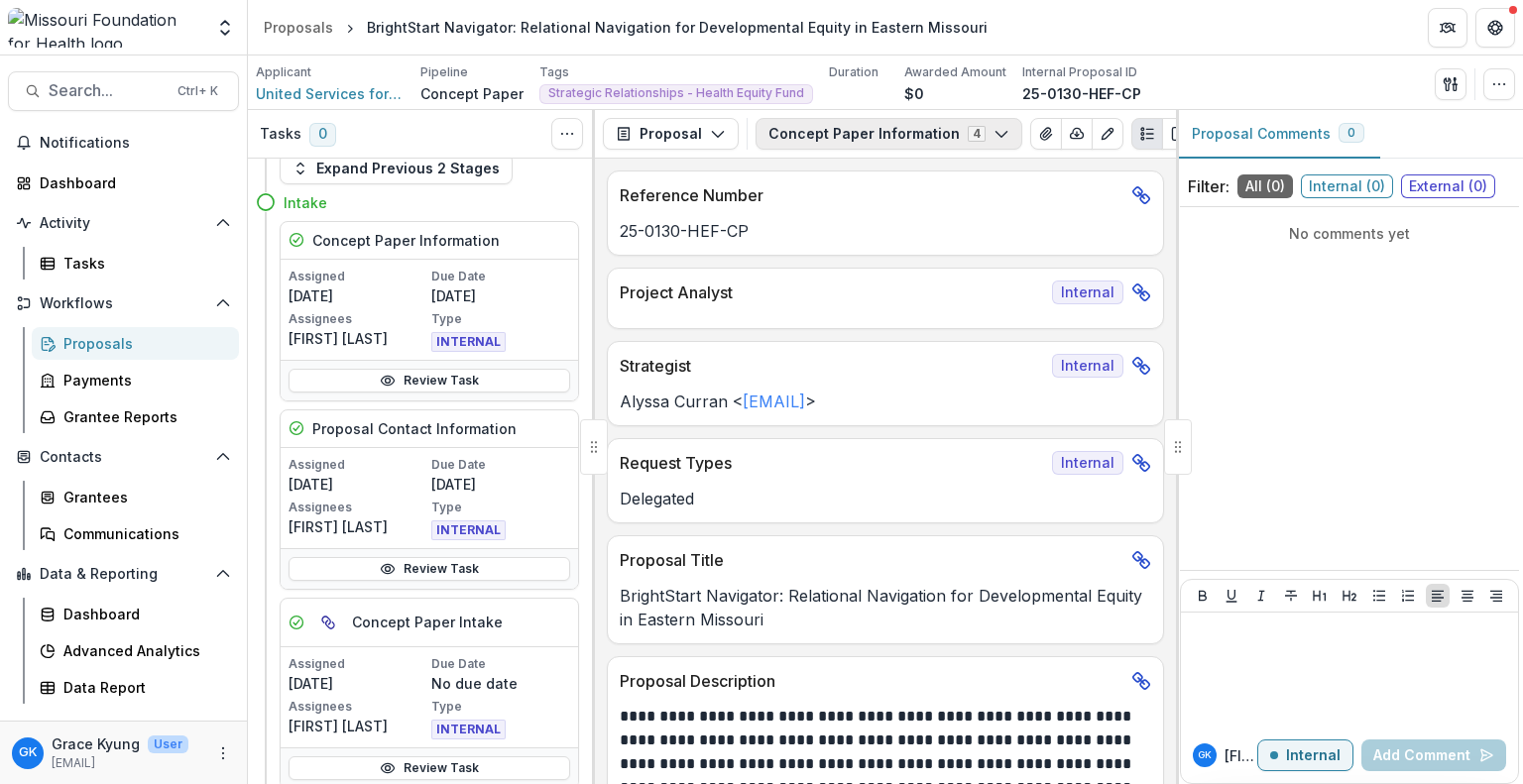 click on "Concept Paper Information 4" at bounding box center (888, 134) 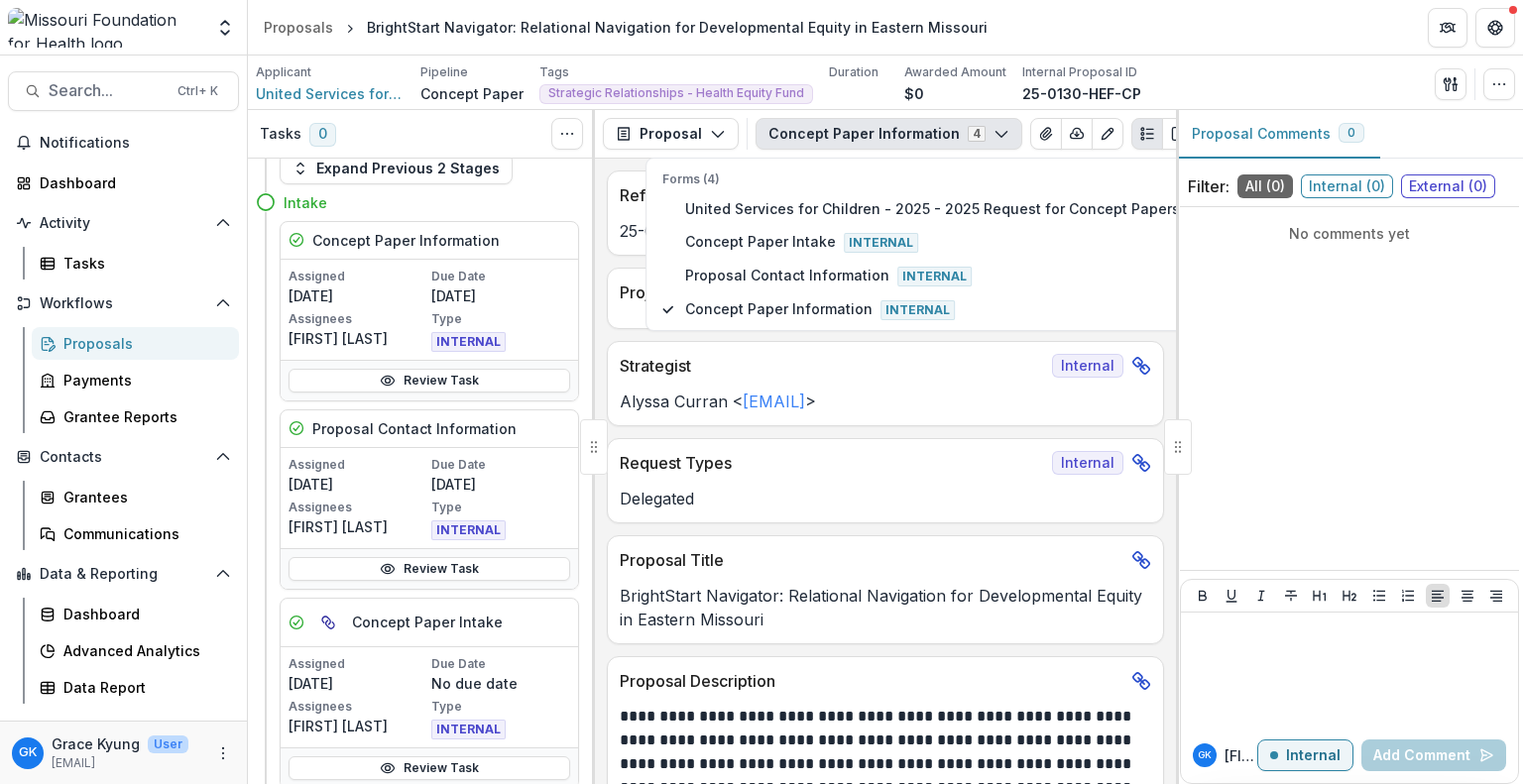 click on "No comments yet" at bounding box center (1349, 389) 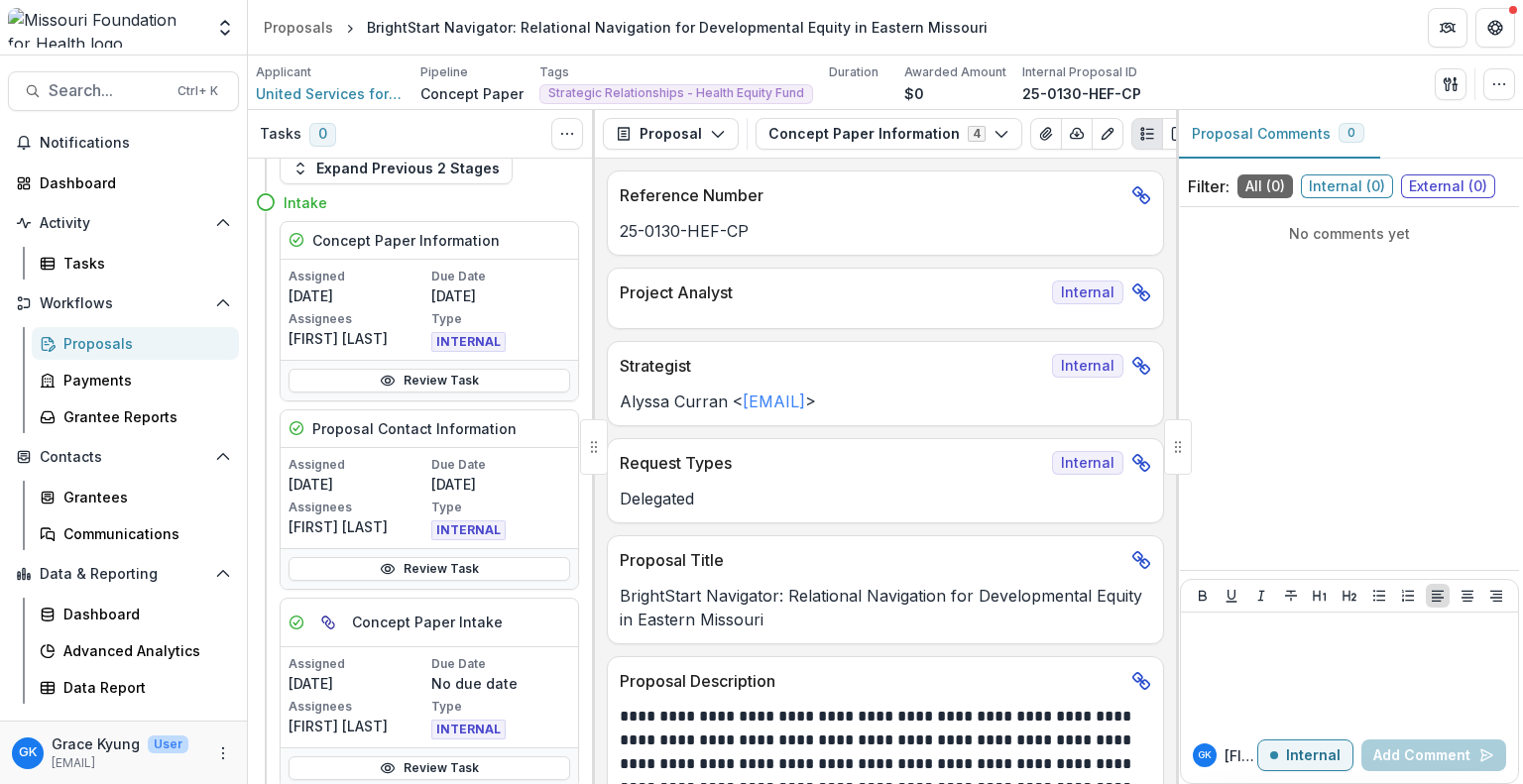 click on "Filter: All ( 0 ) Internal ( 0 ) External ( 0 ) No comments yet GK Grace K Internal Add Comment" at bounding box center [1349, 475] 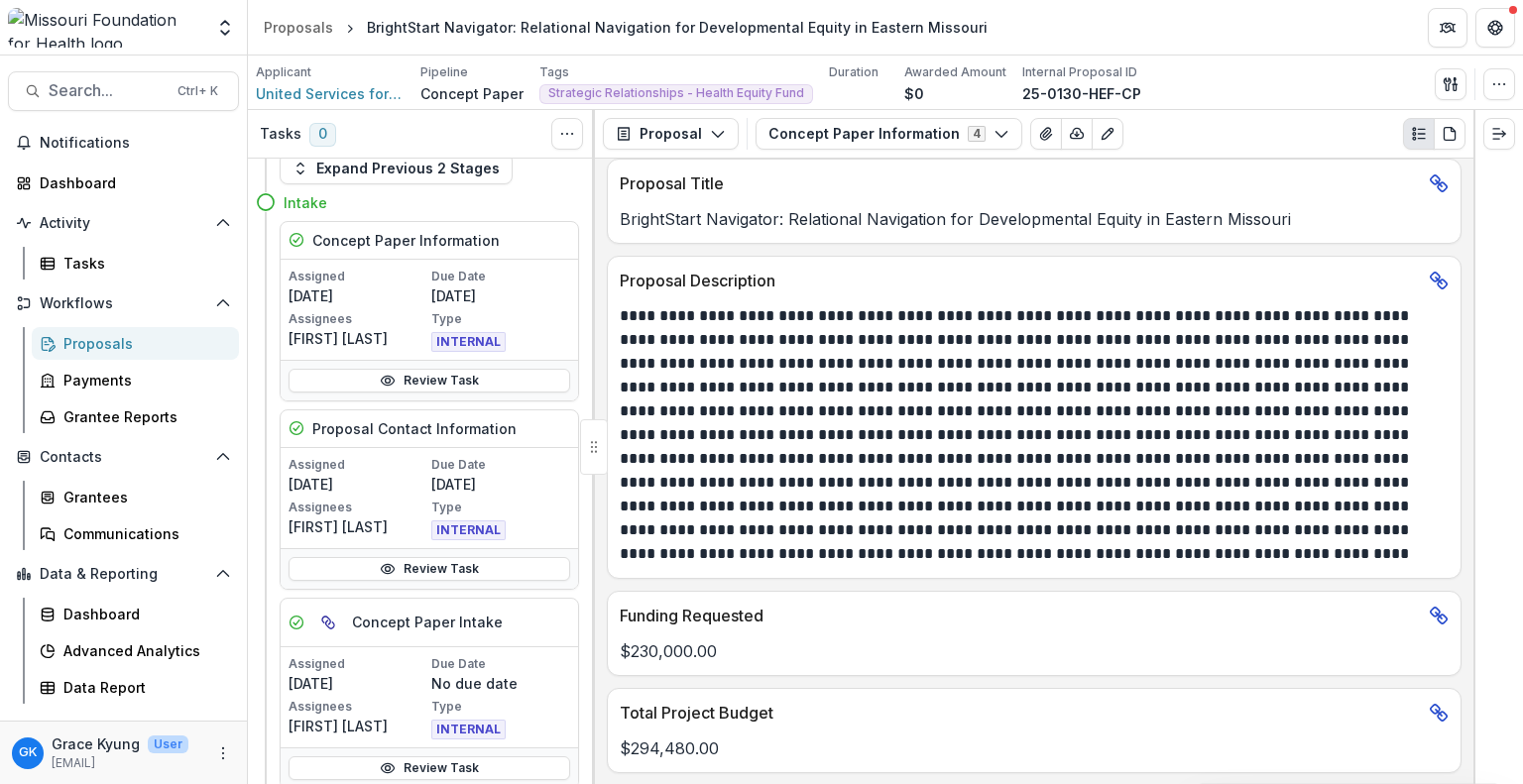 scroll, scrollTop: 377, scrollLeft: 0, axis: vertical 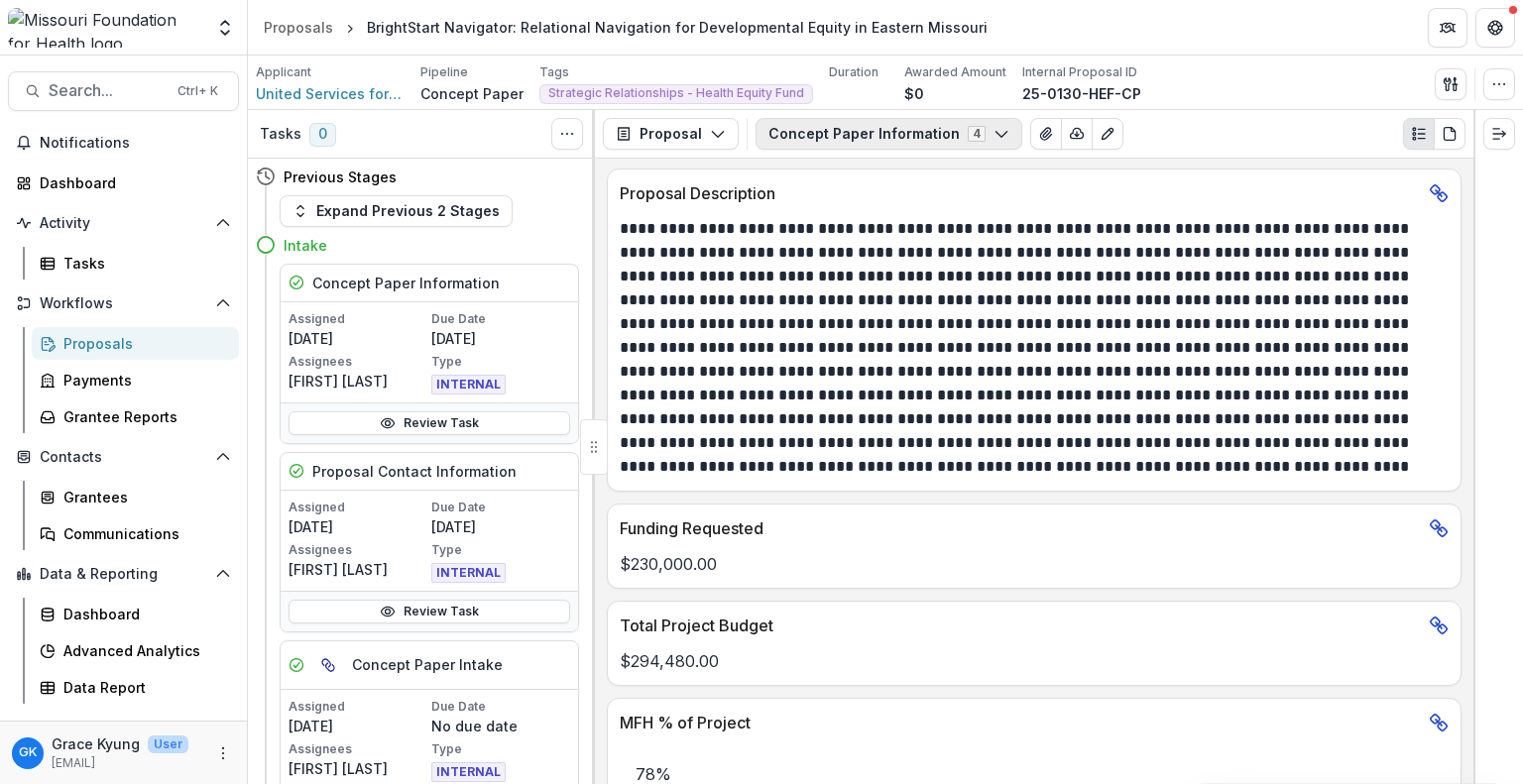 click on "Concept Paper Information 4" at bounding box center (888, 134) 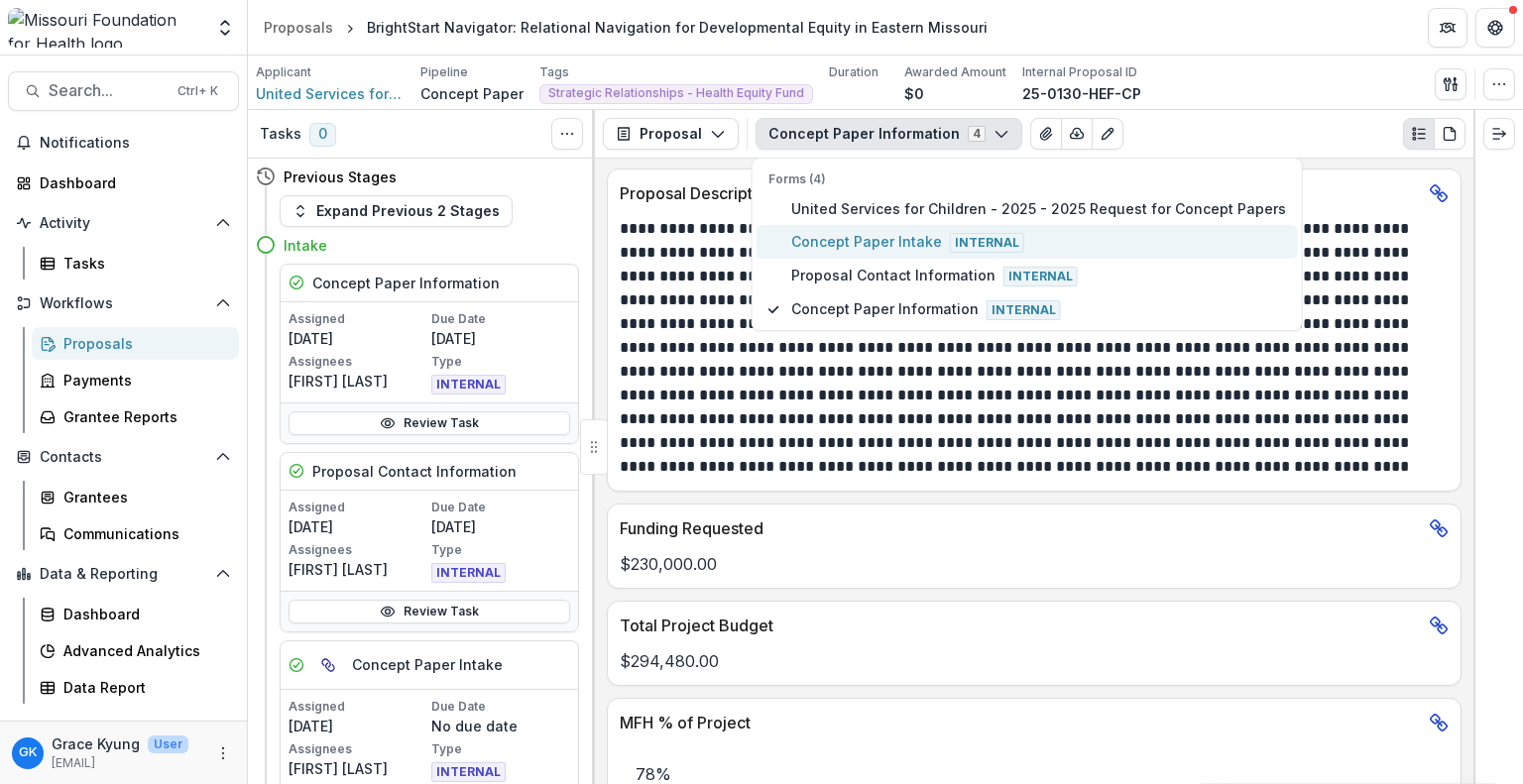click on "Concept Paper Intake Internal" at bounding box center (1038, 242) 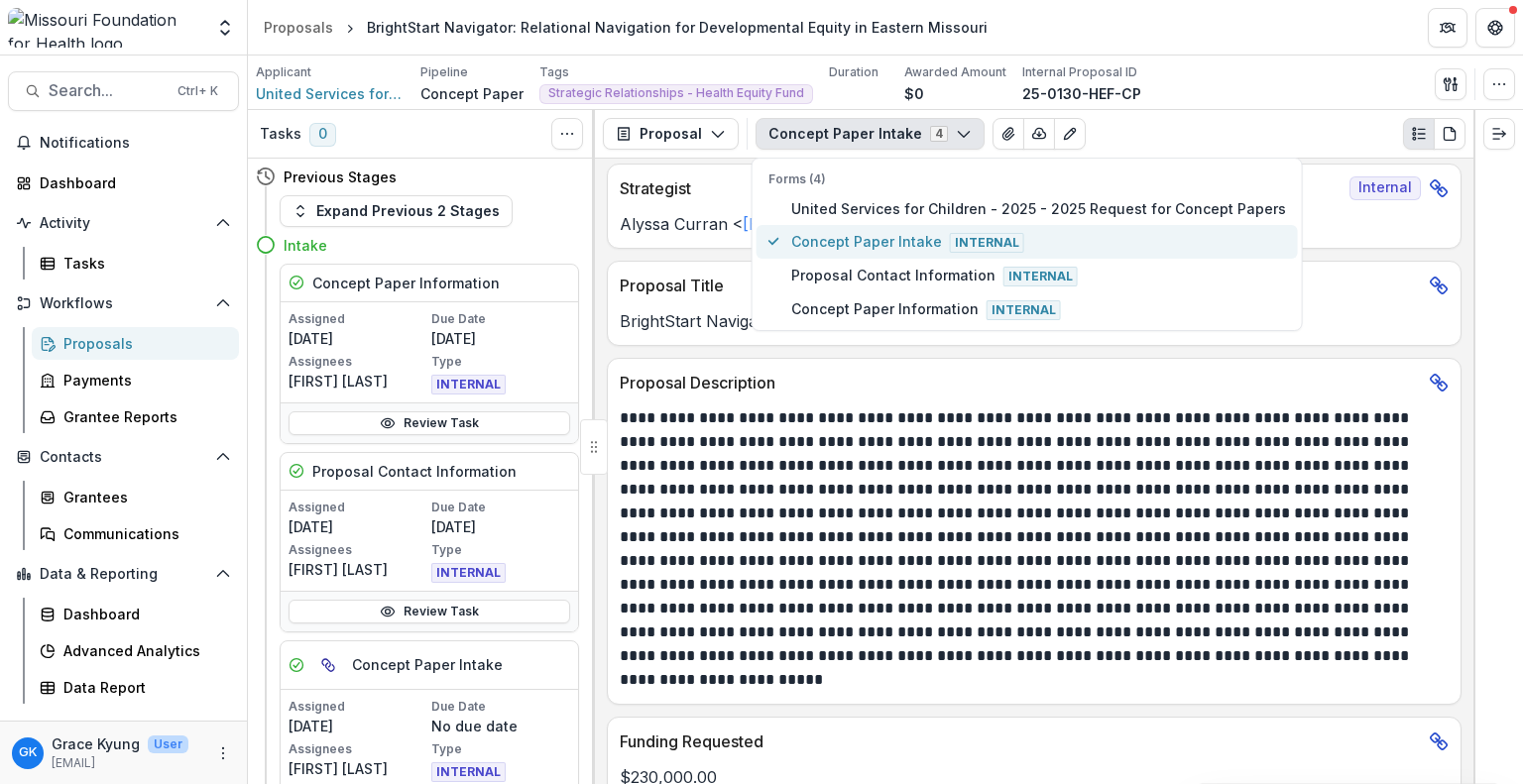 scroll, scrollTop: 495, scrollLeft: 0, axis: vertical 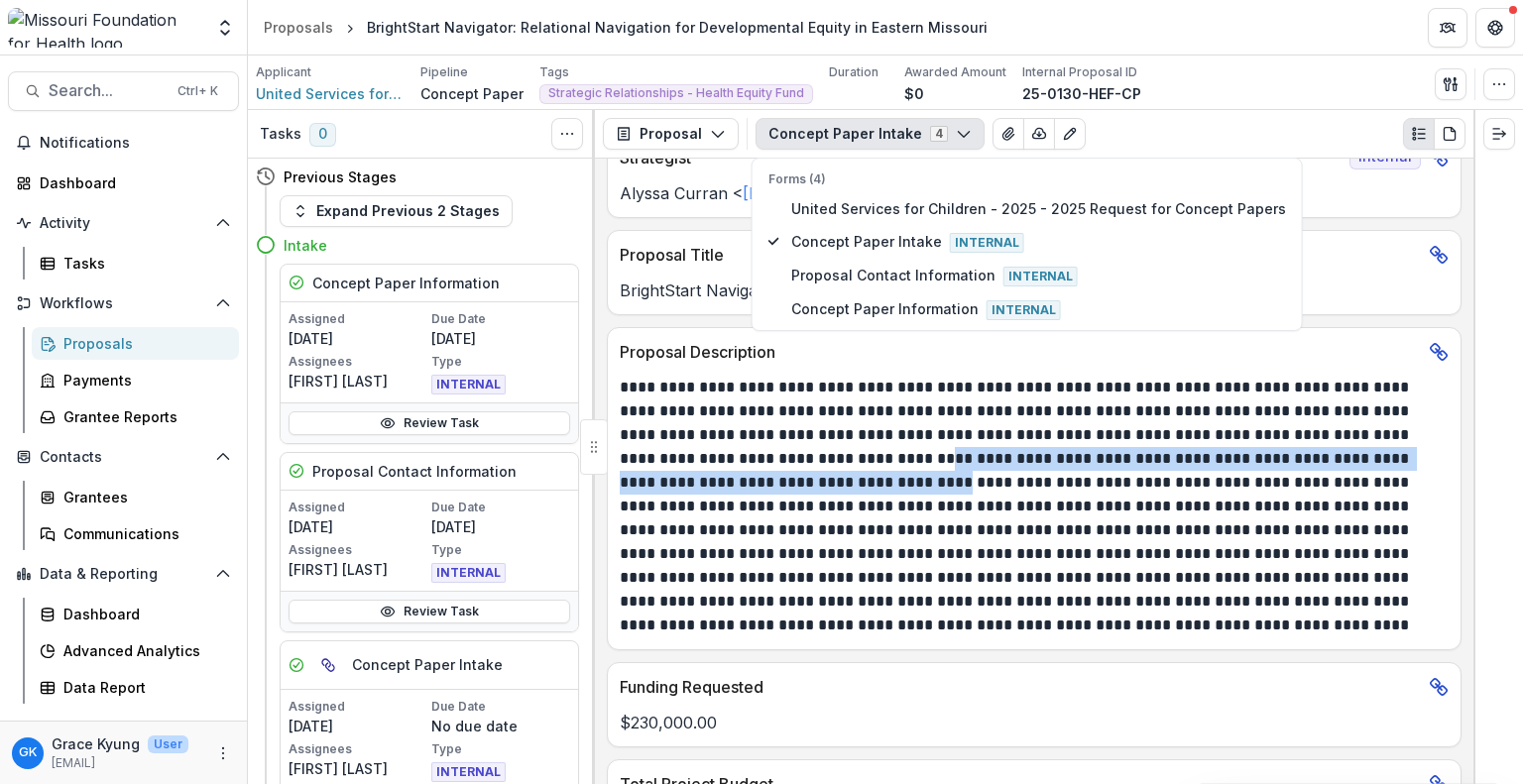 drag, startPoint x: 751, startPoint y: 457, endPoint x: 743, endPoint y: 472, distance: 17 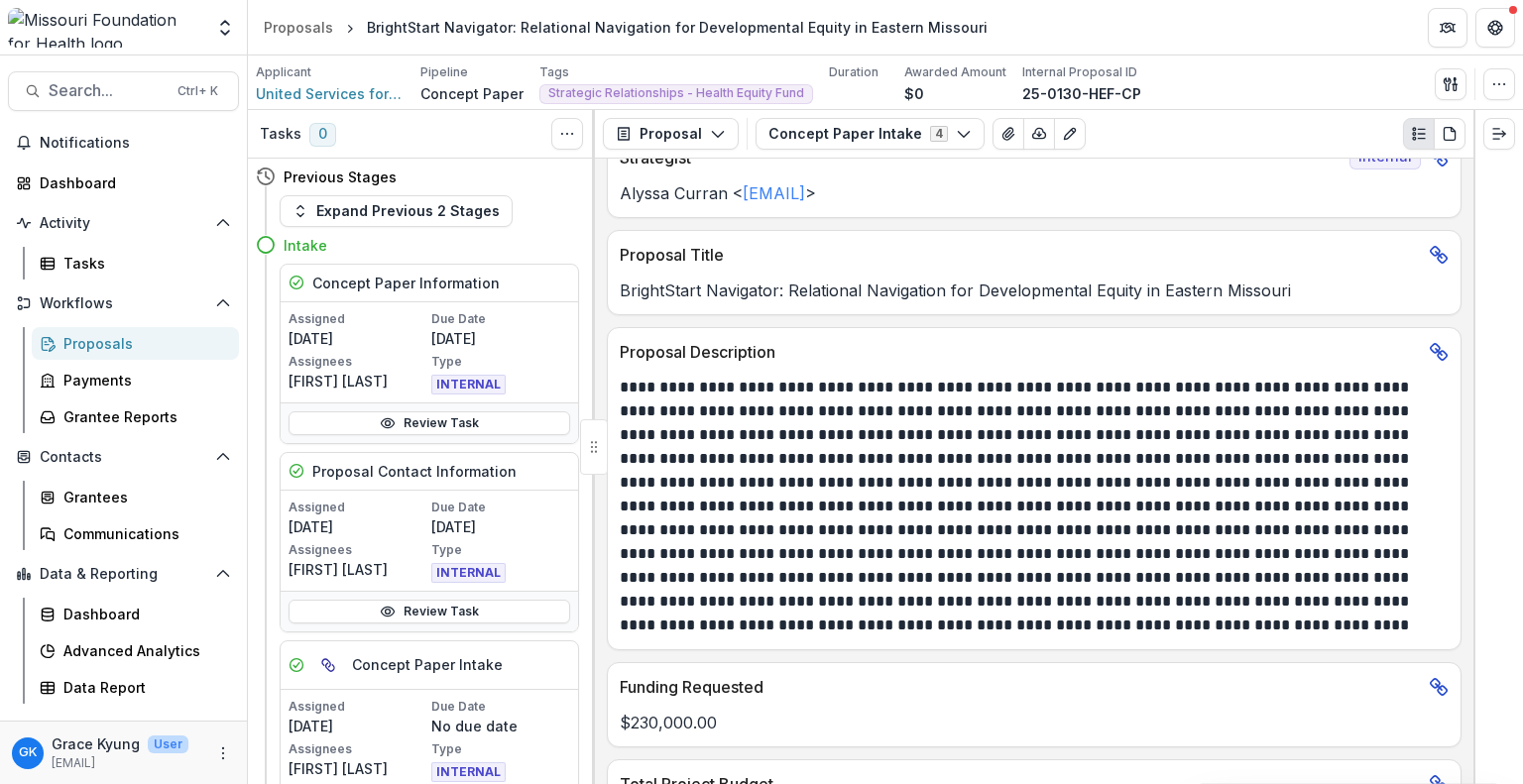click at bounding box center (1031, 506) 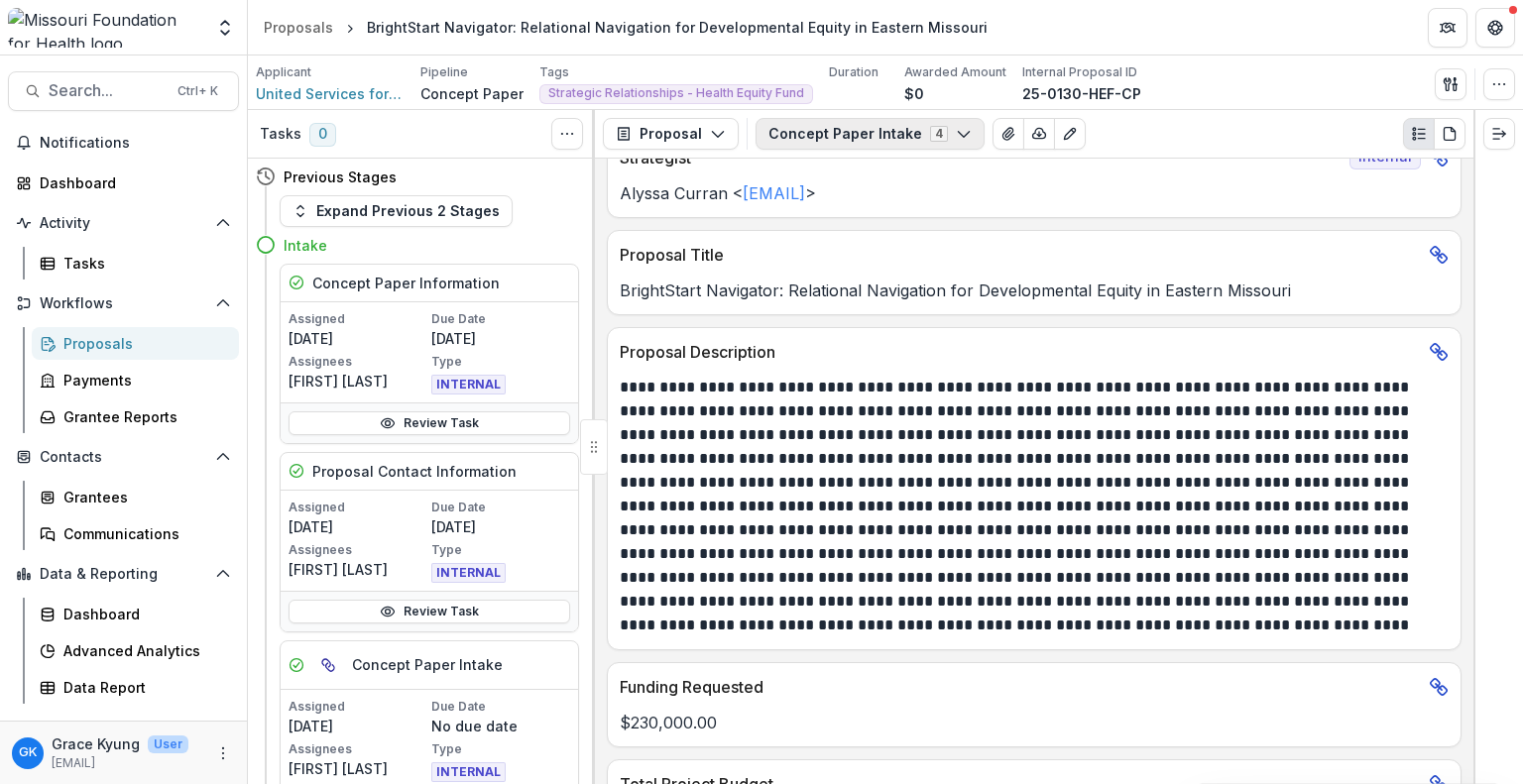 click on "Concept Paper Intake 4" at bounding box center (870, 134) 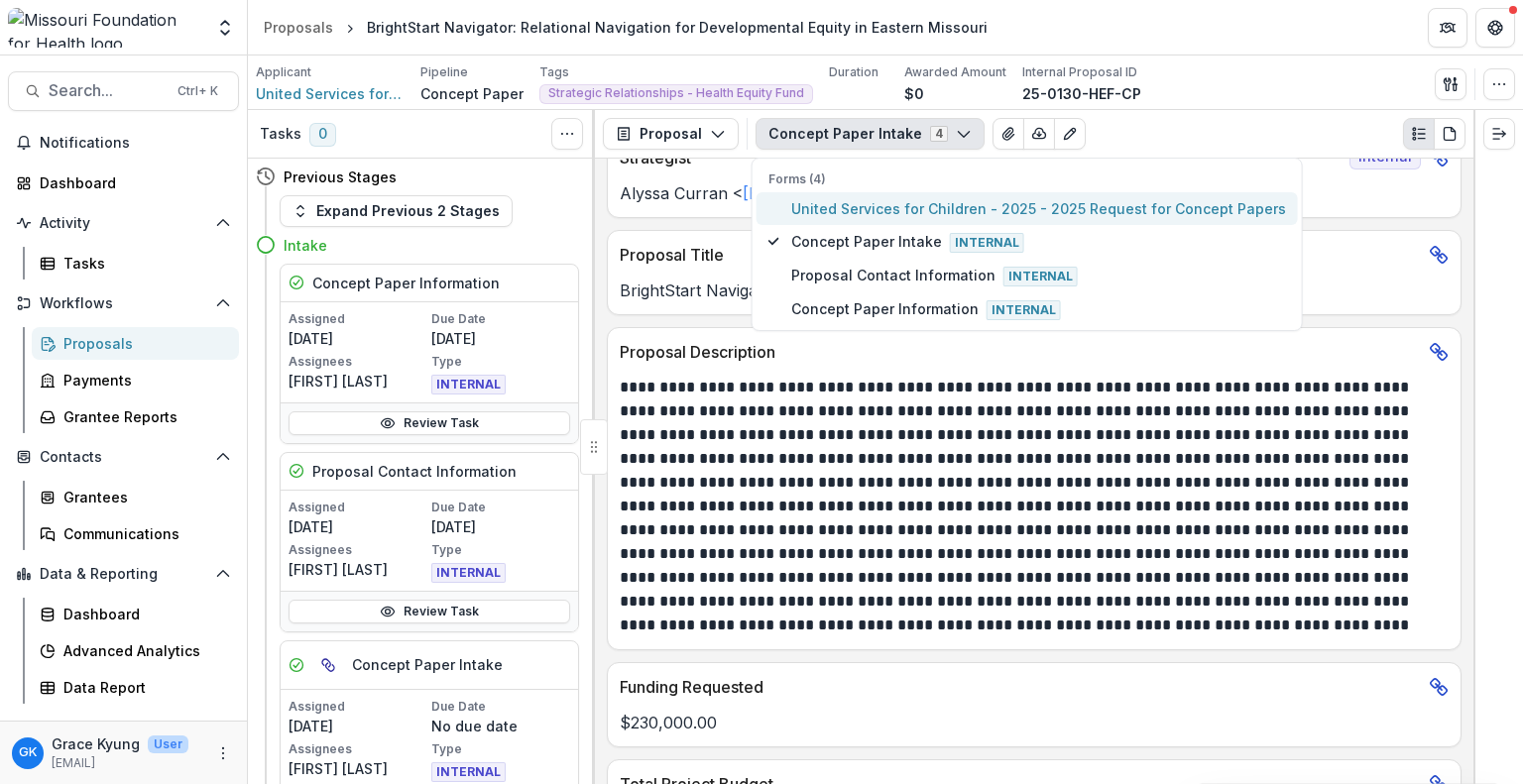 click on "United Services for Children - 2025 - 2025 Request for Concept Papers" at bounding box center (1038, 208) 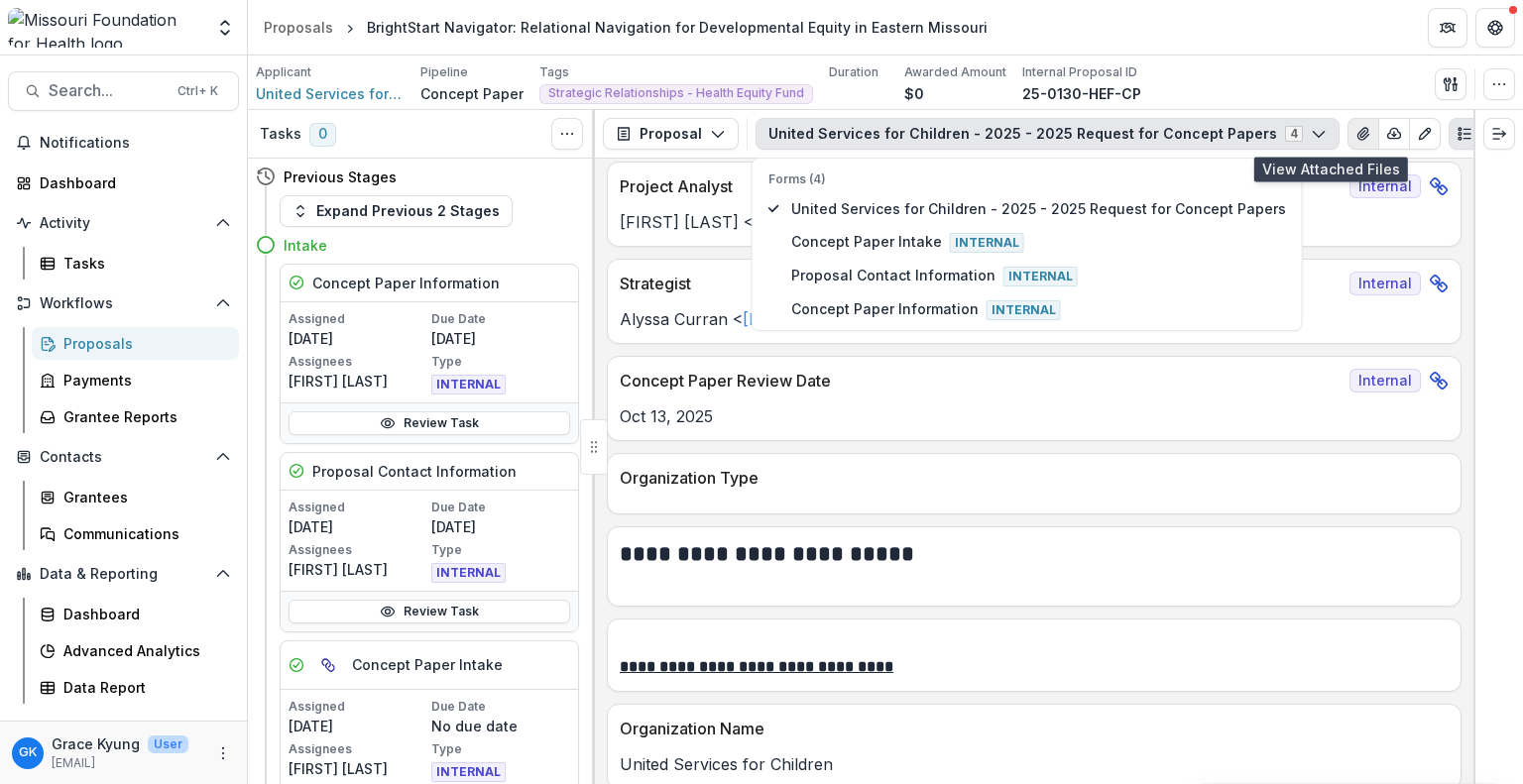 click 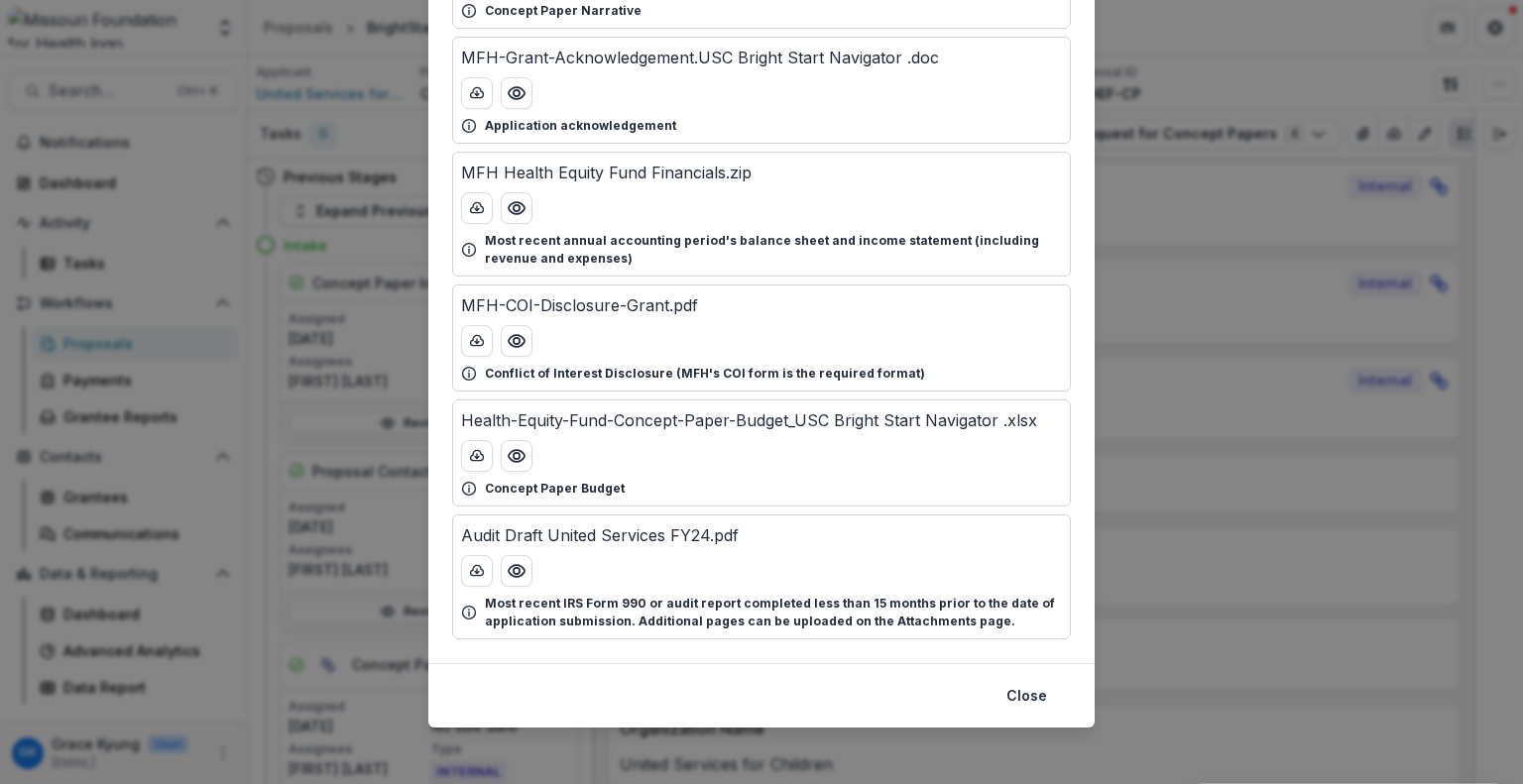 scroll, scrollTop: 0, scrollLeft: 0, axis: both 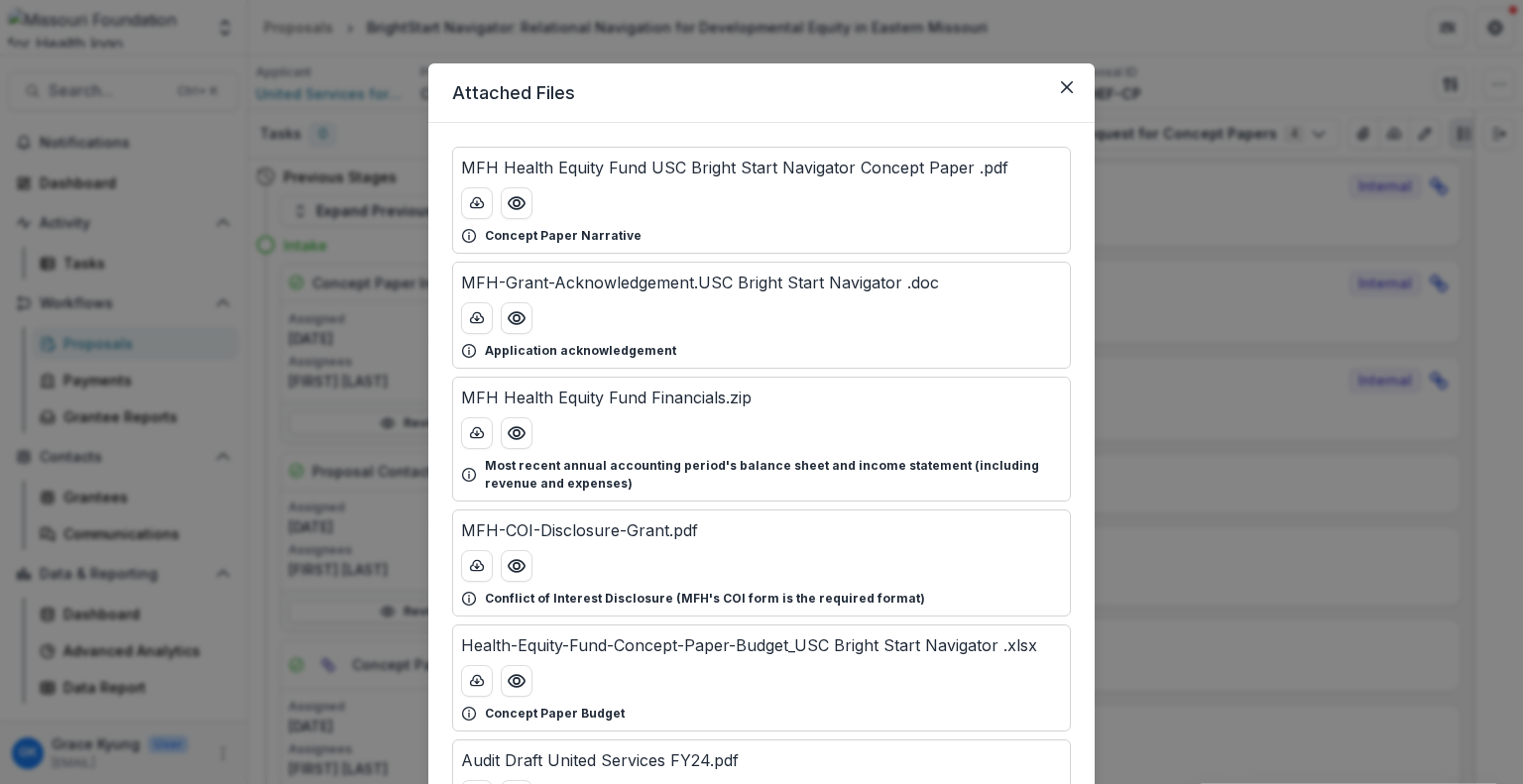 click on "MFH Health Equity Fund USC Bright Start Navigator Concept Paper .pdf" at bounding box center (735, 168) 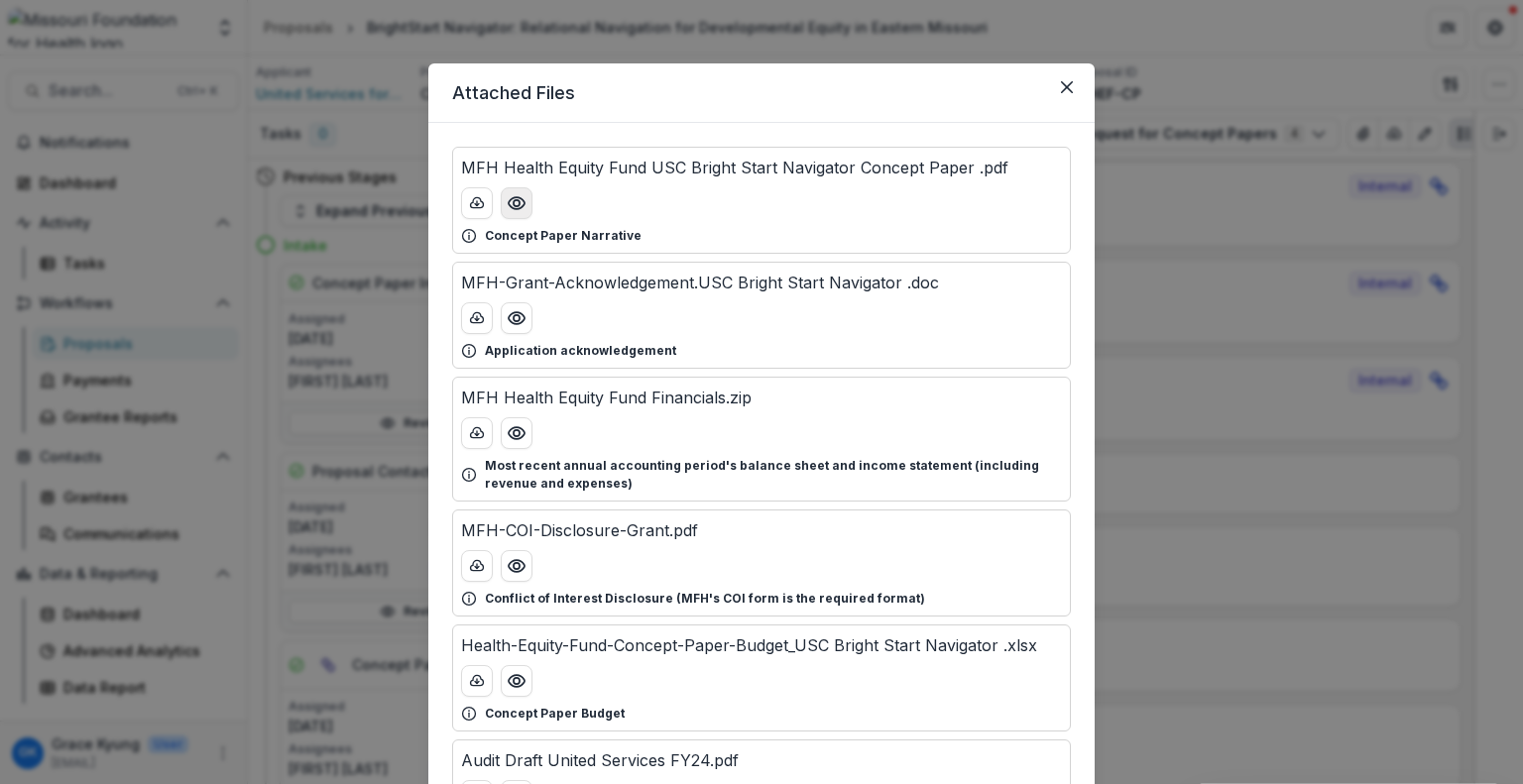 click 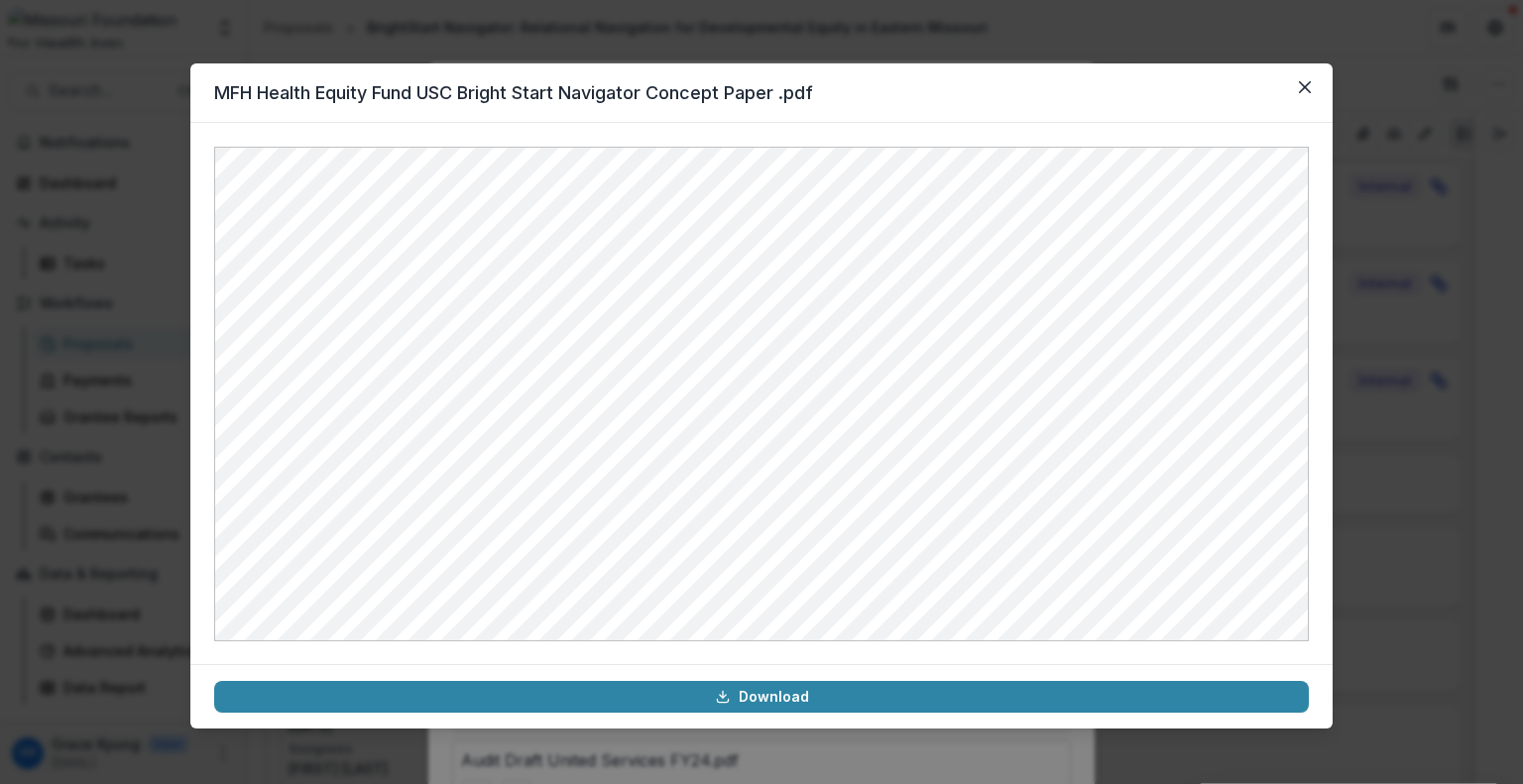 drag, startPoint x: 1313, startPoint y: 92, endPoint x: 972, endPoint y: 78, distance: 341.28727 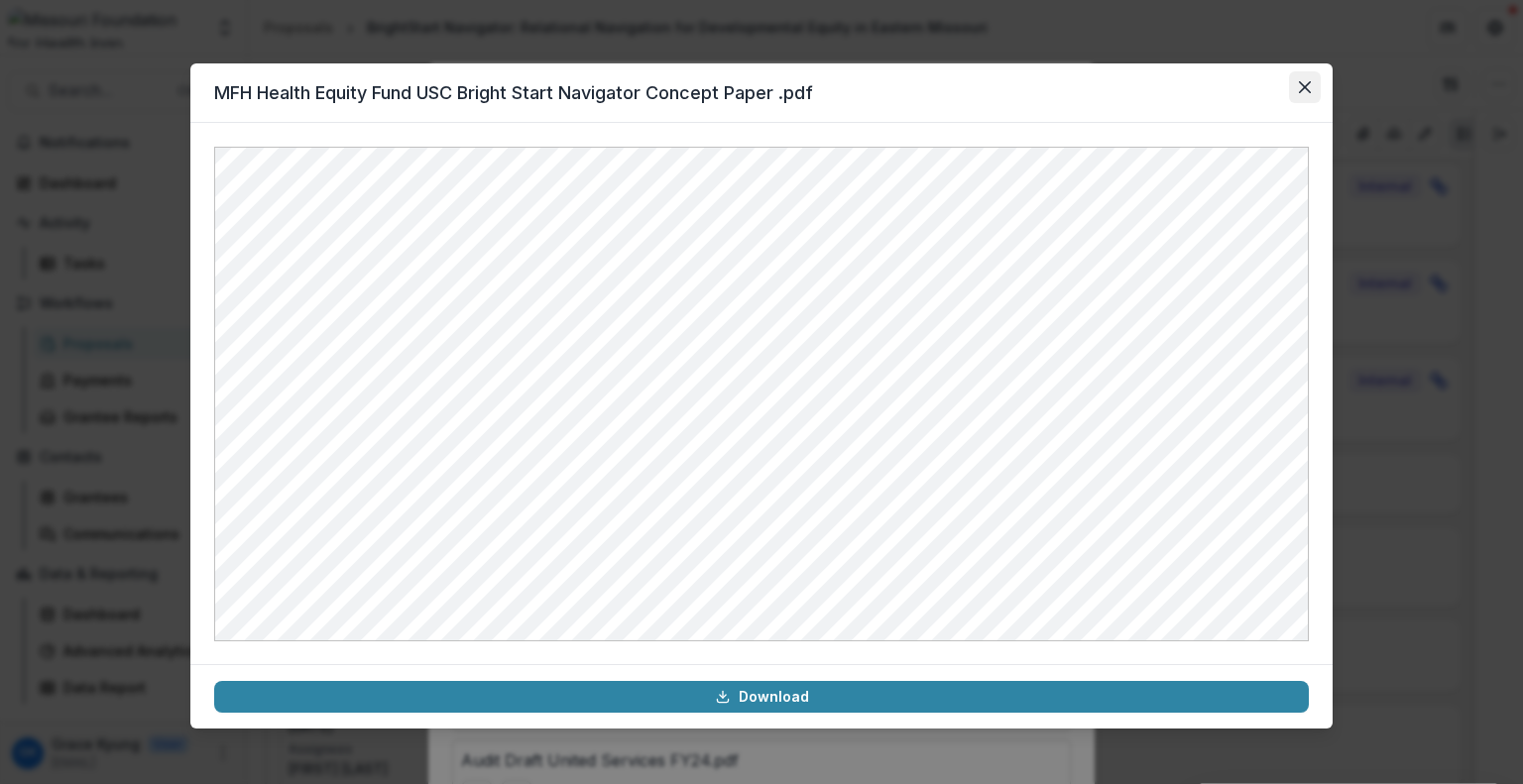 click at bounding box center [1305, 87] 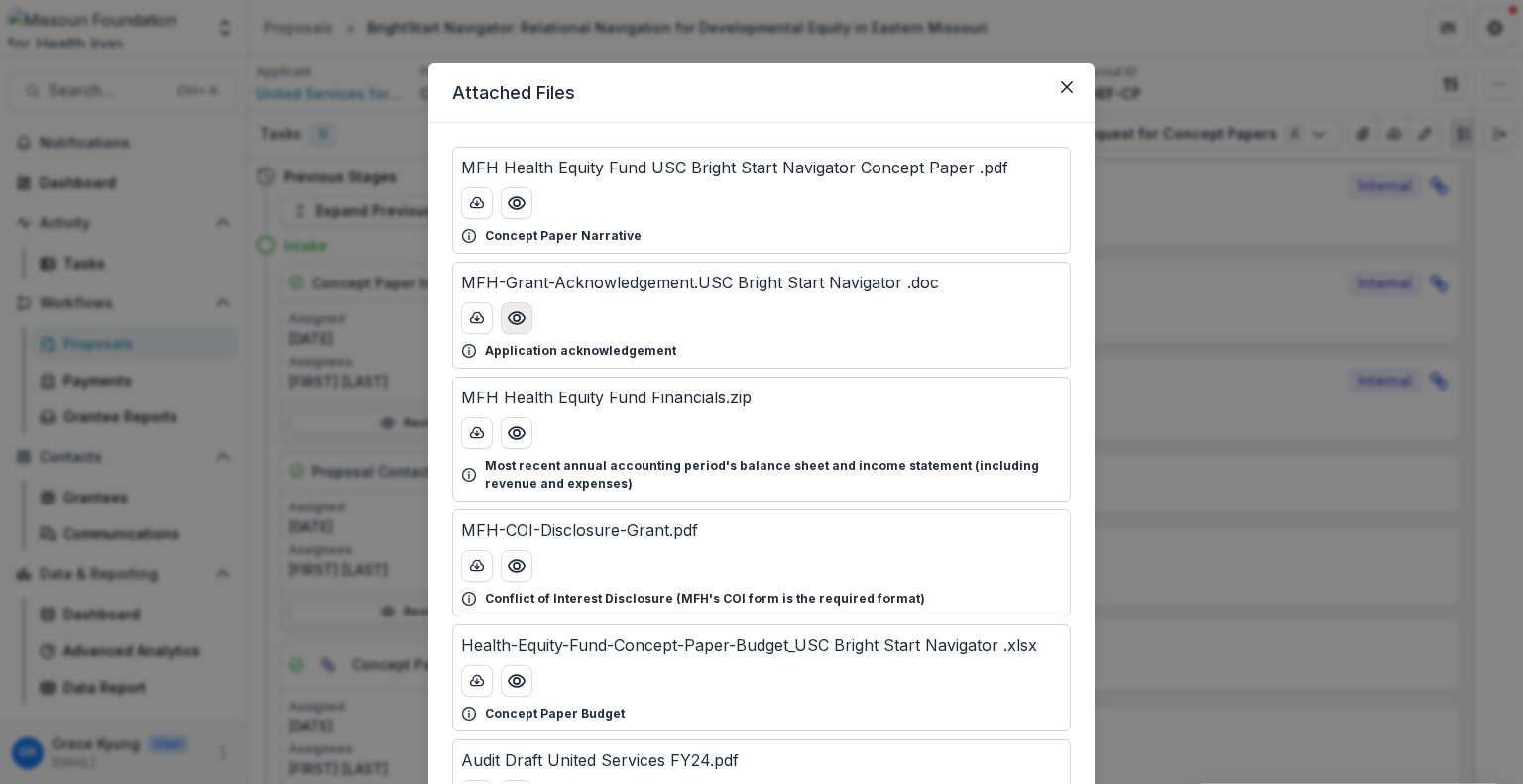 click at bounding box center [517, 318] 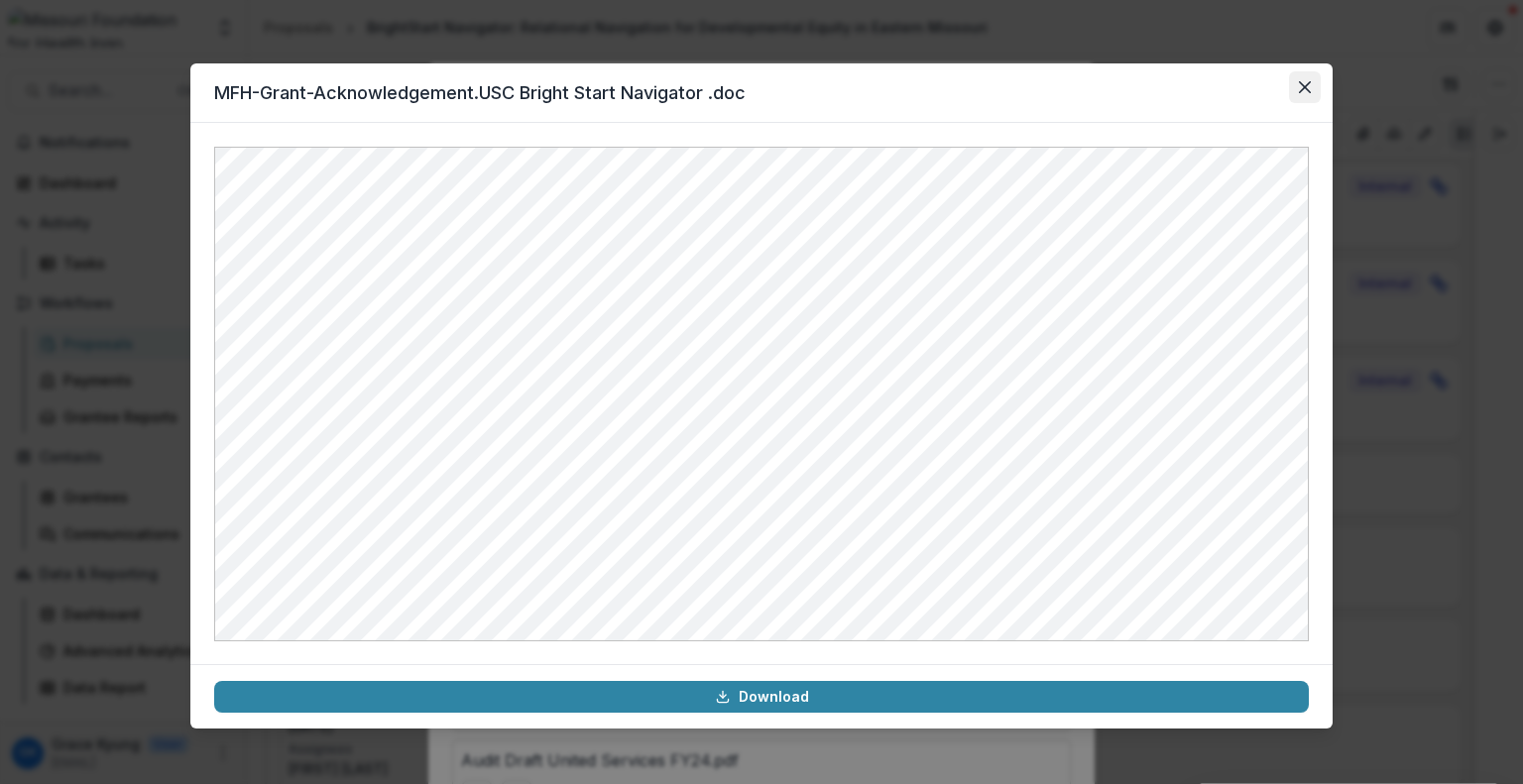 click 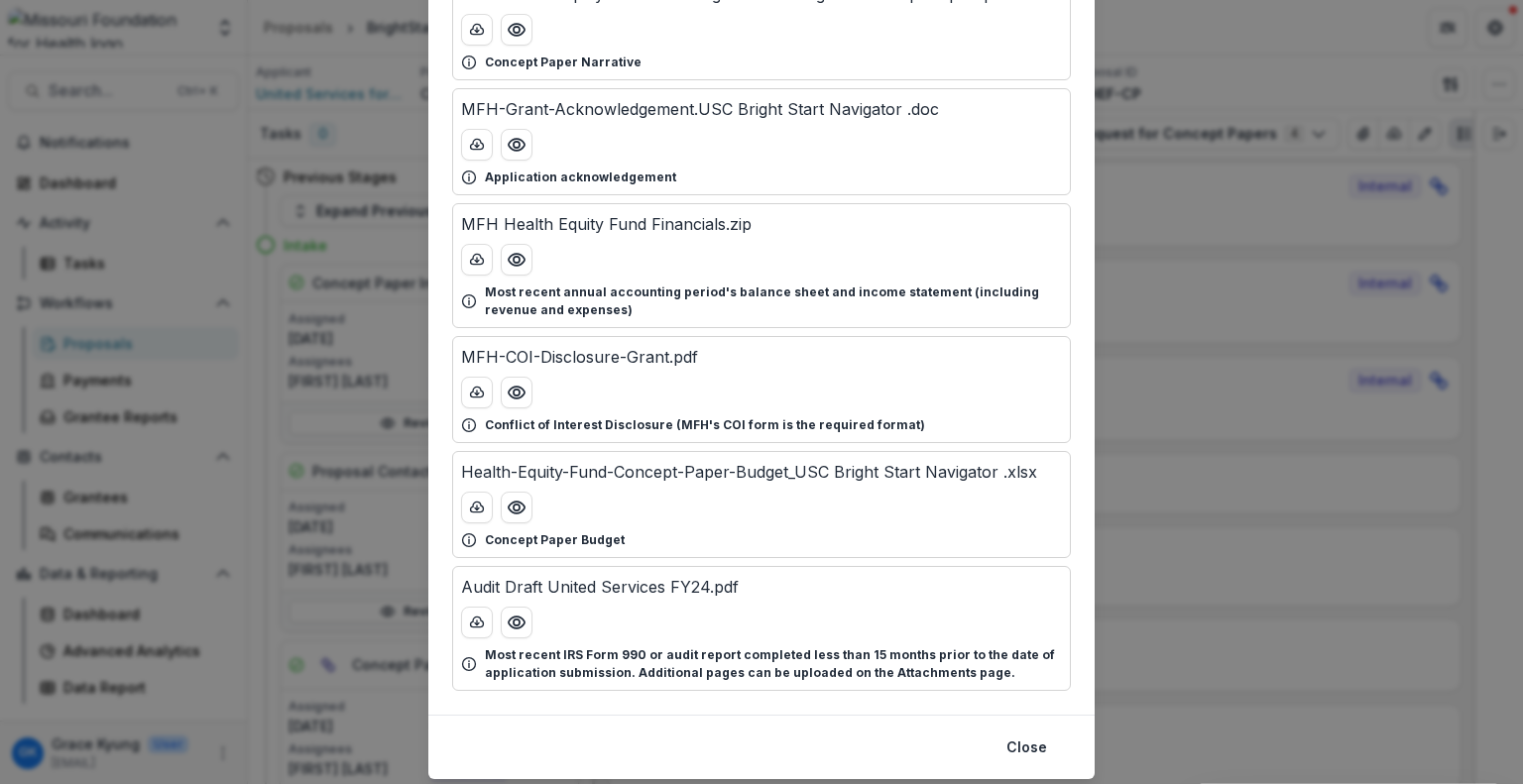 scroll, scrollTop: 0, scrollLeft: 0, axis: both 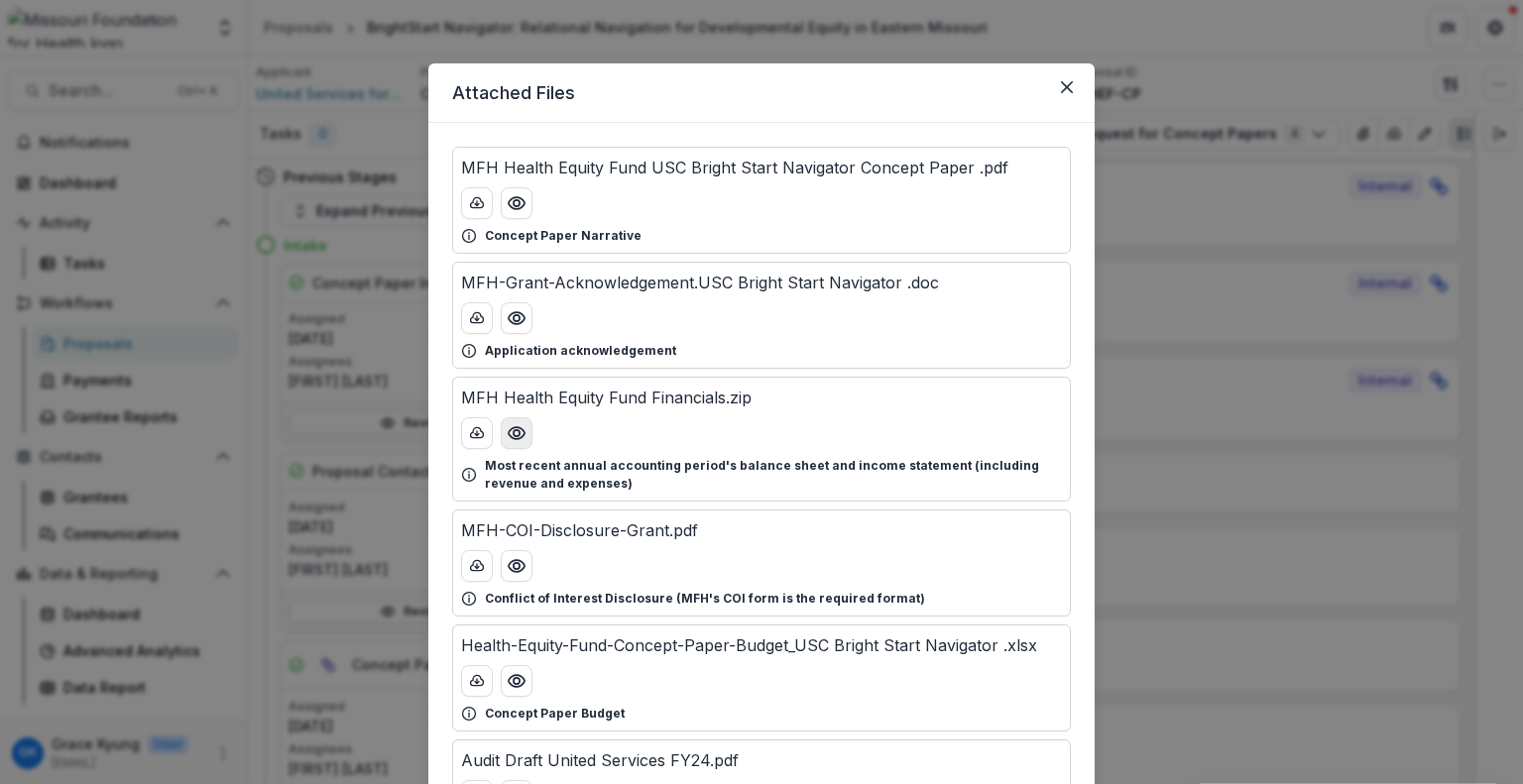 click 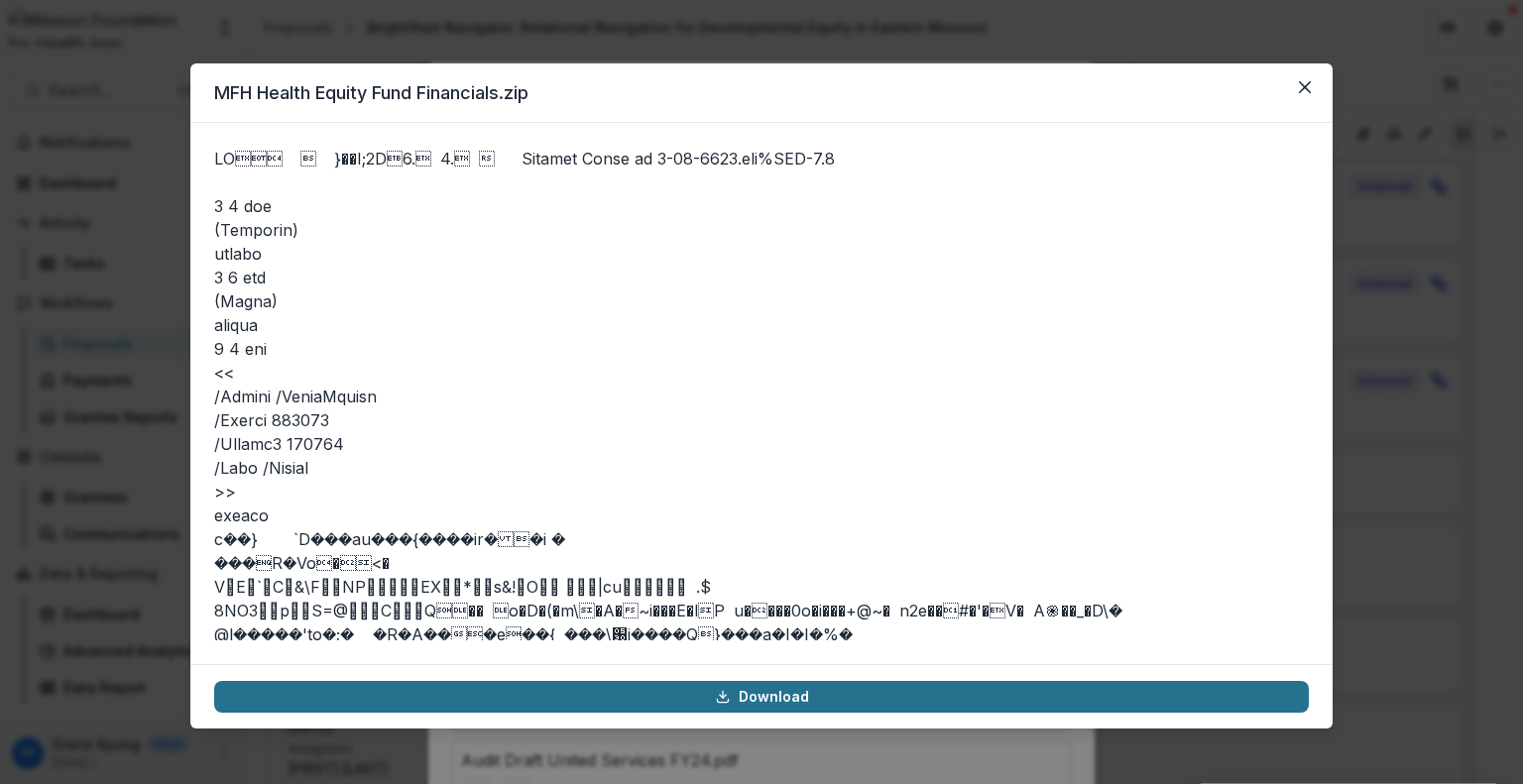 click 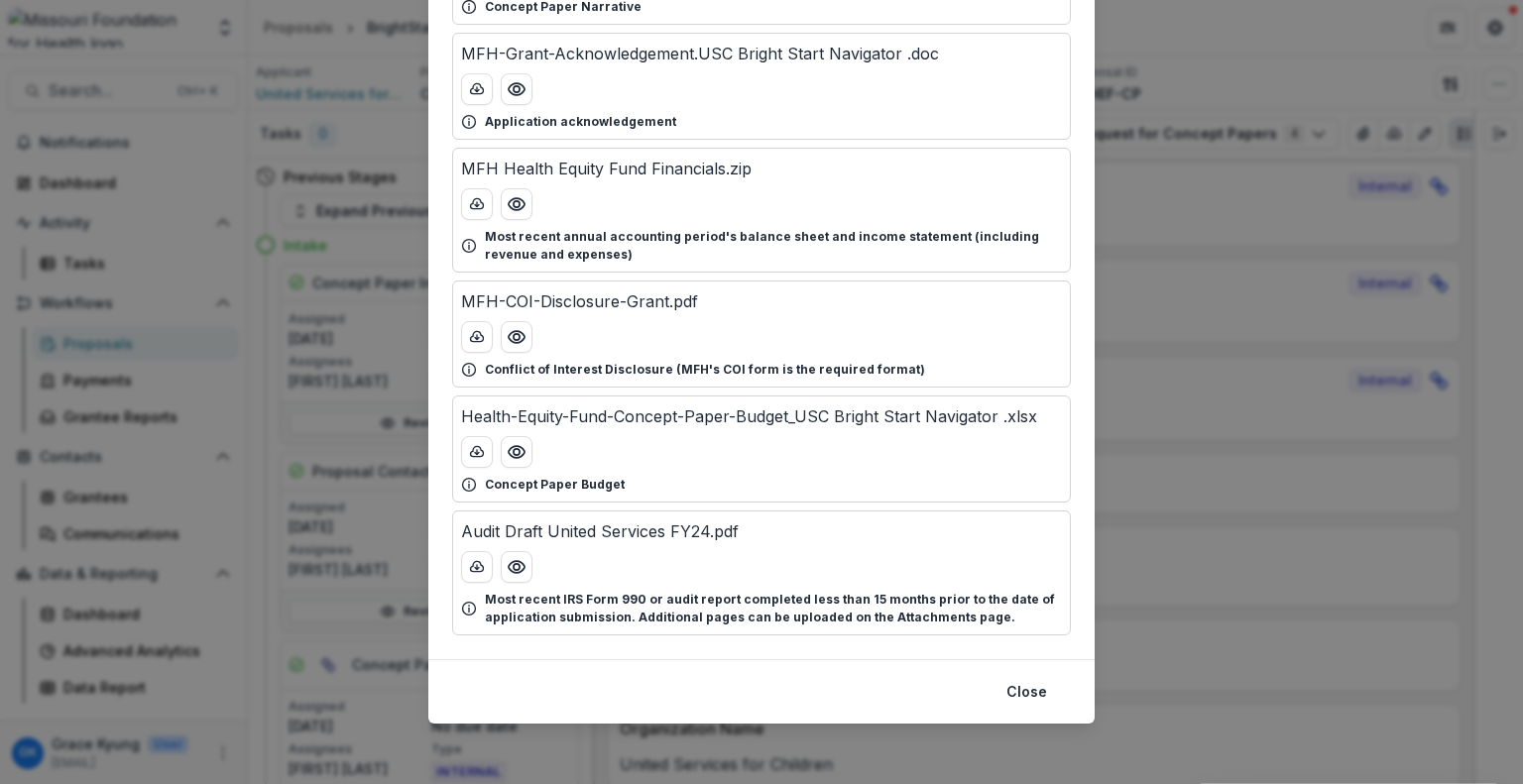 scroll, scrollTop: 228, scrollLeft: 0, axis: vertical 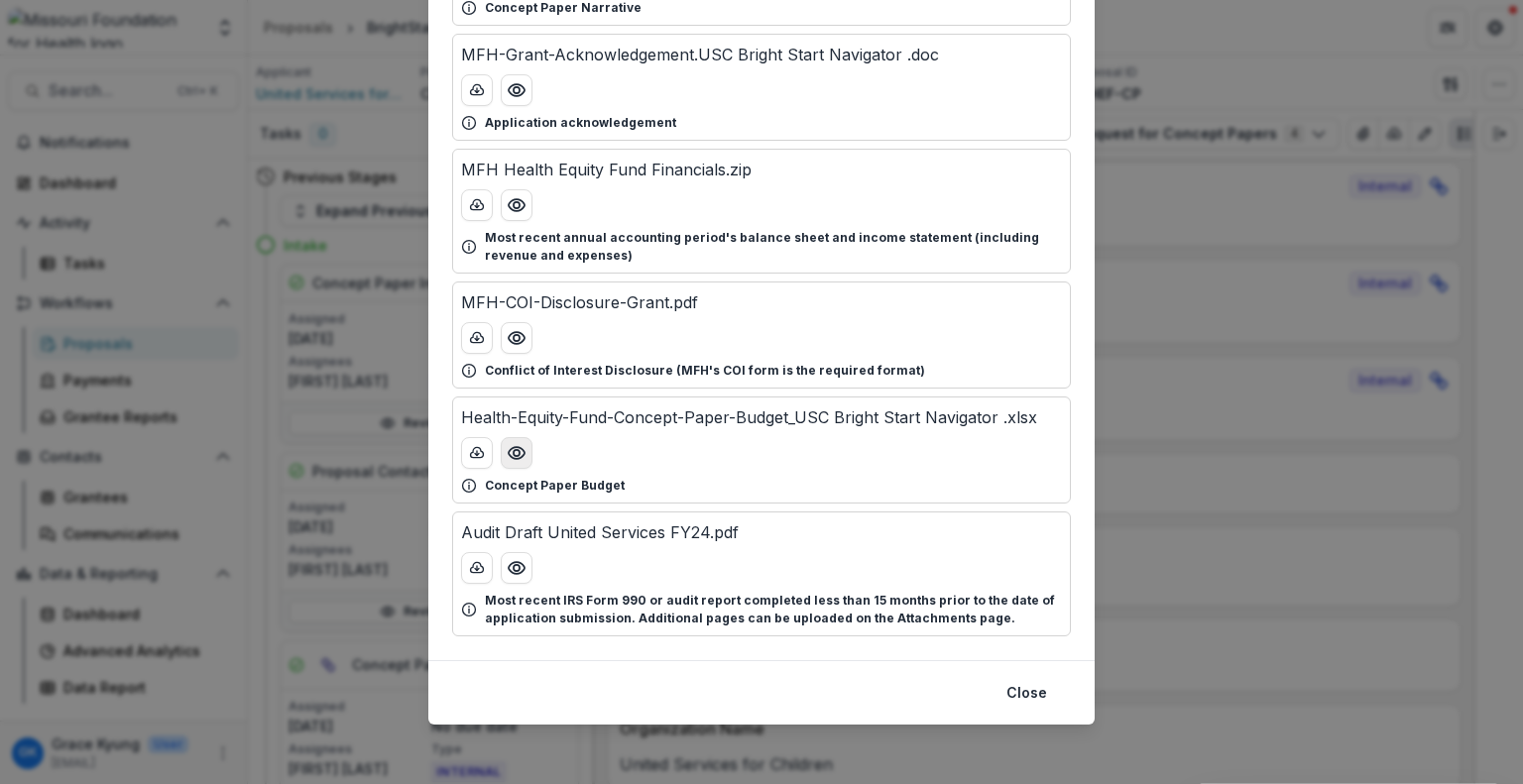 click 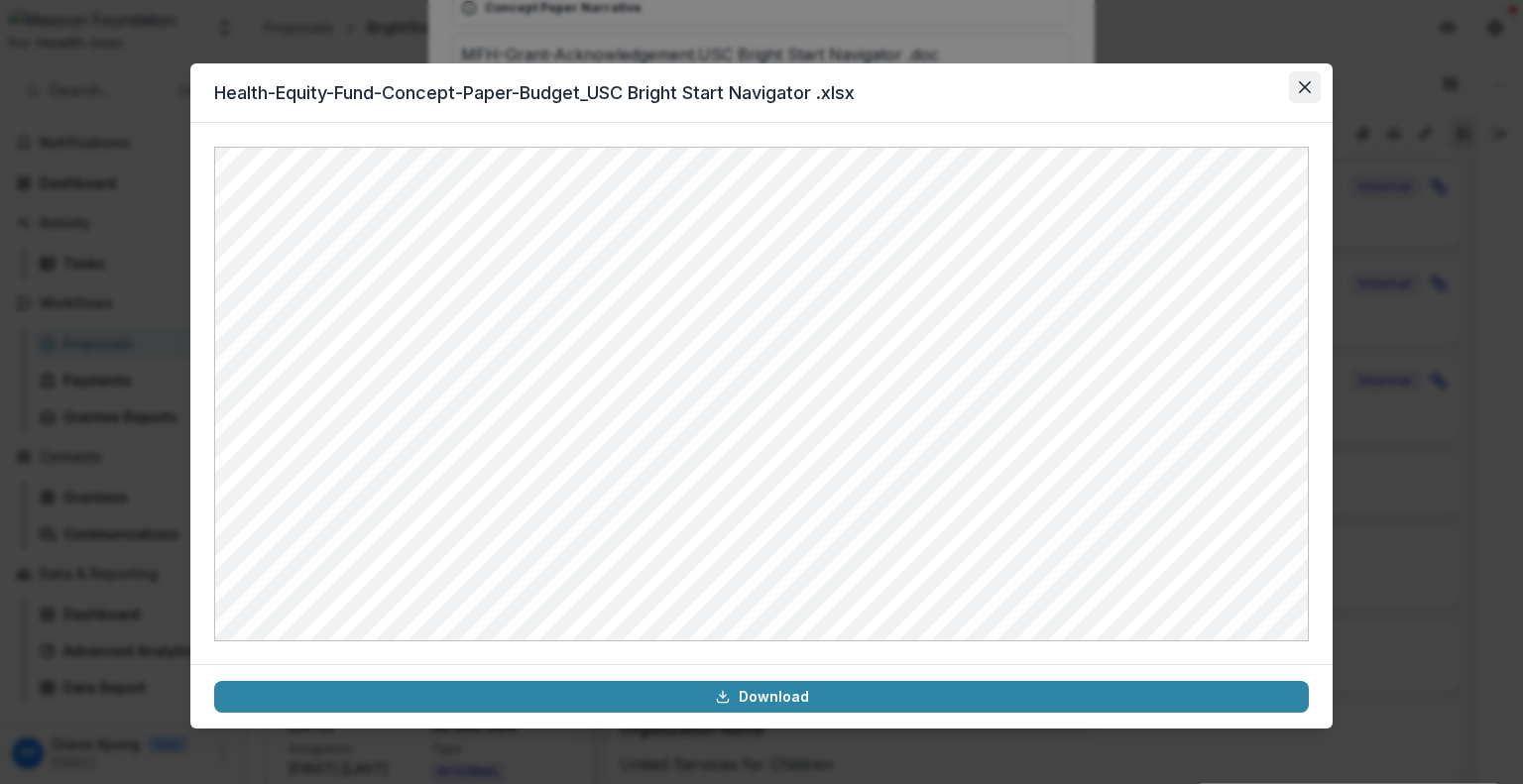click at bounding box center [1305, 87] 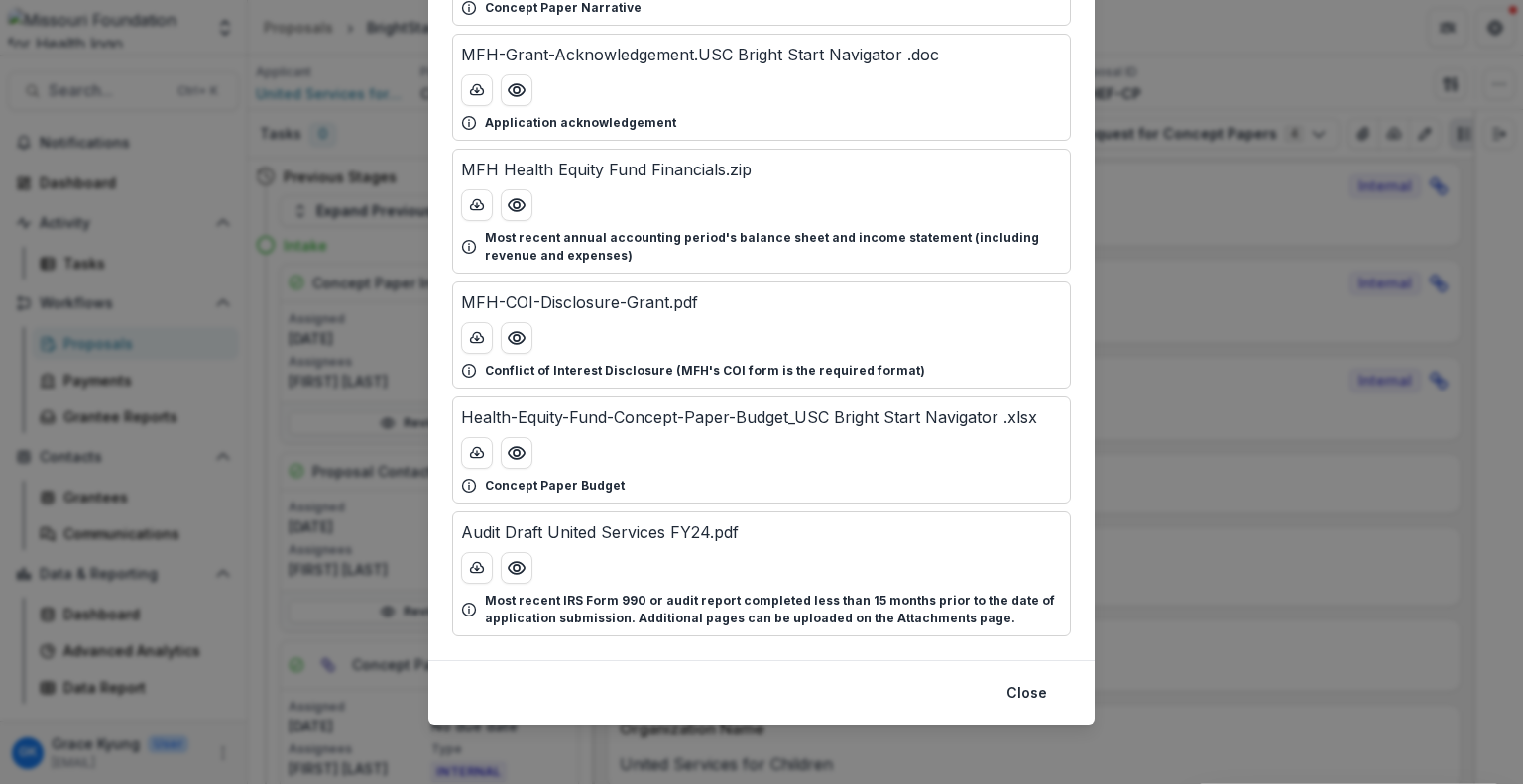 scroll, scrollTop: 0, scrollLeft: 0, axis: both 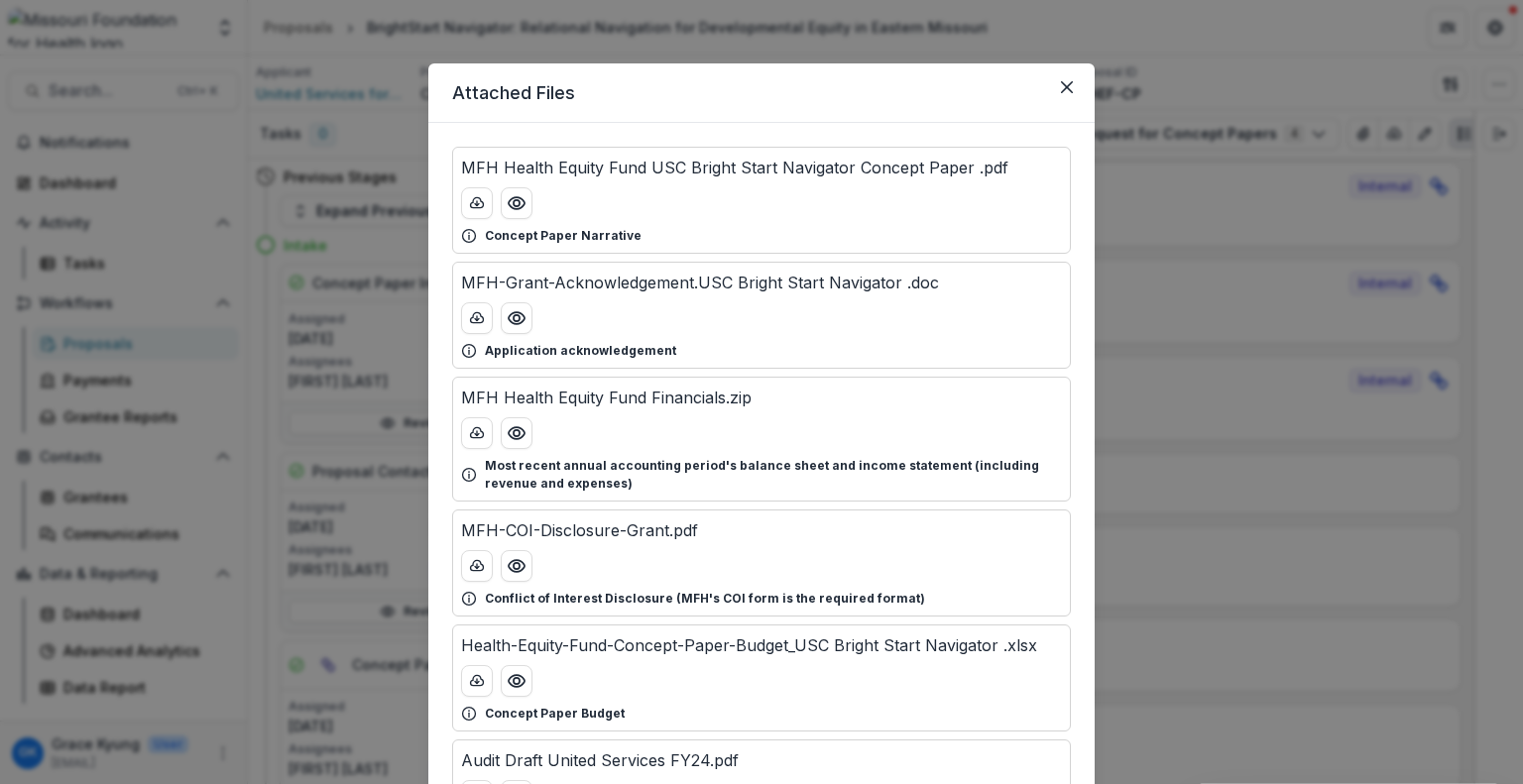 click on "Most recent annual accounting period's balance sheet and income statement (including revenue and expenses)" at bounding box center [773, 475] 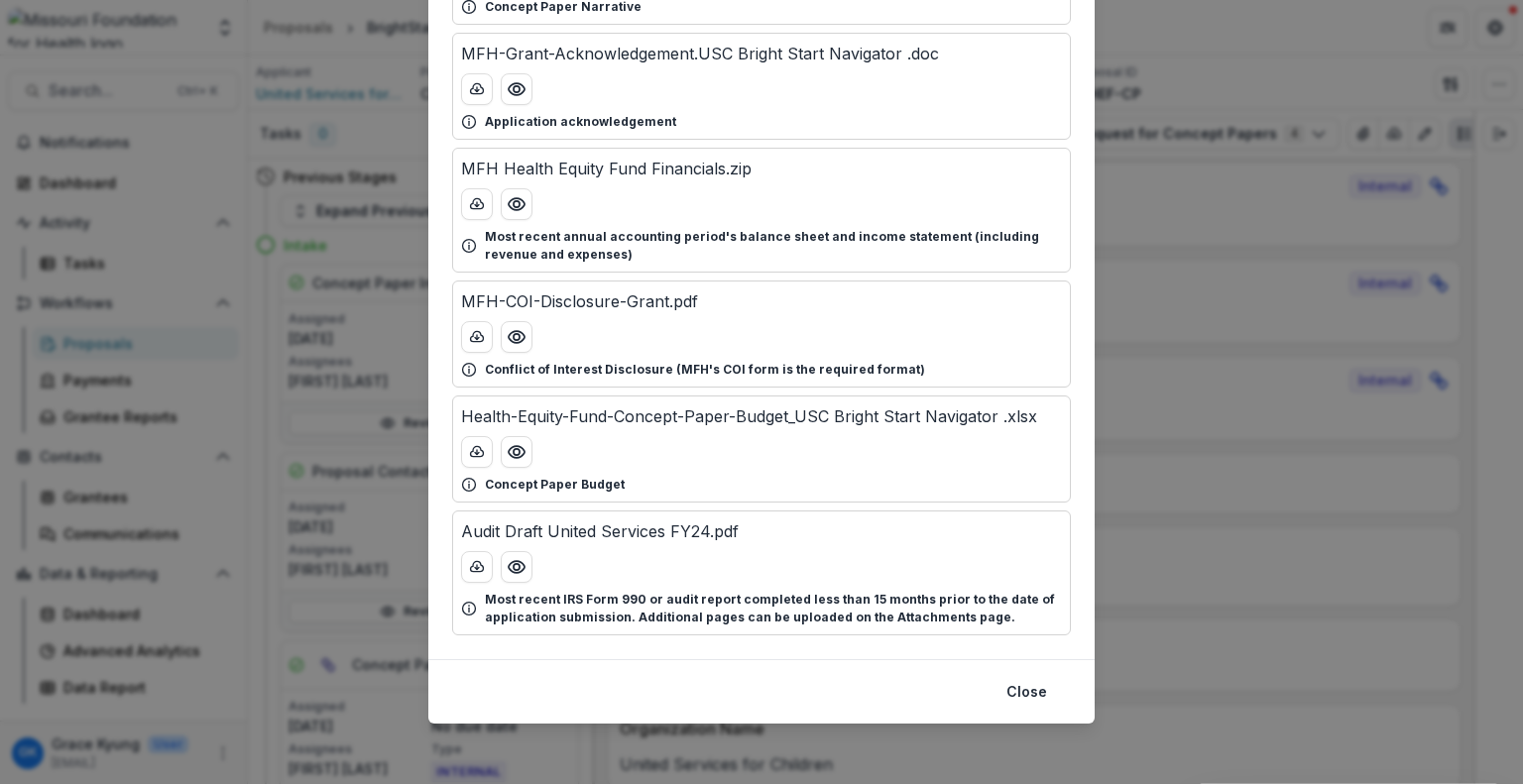 scroll, scrollTop: 0, scrollLeft: 0, axis: both 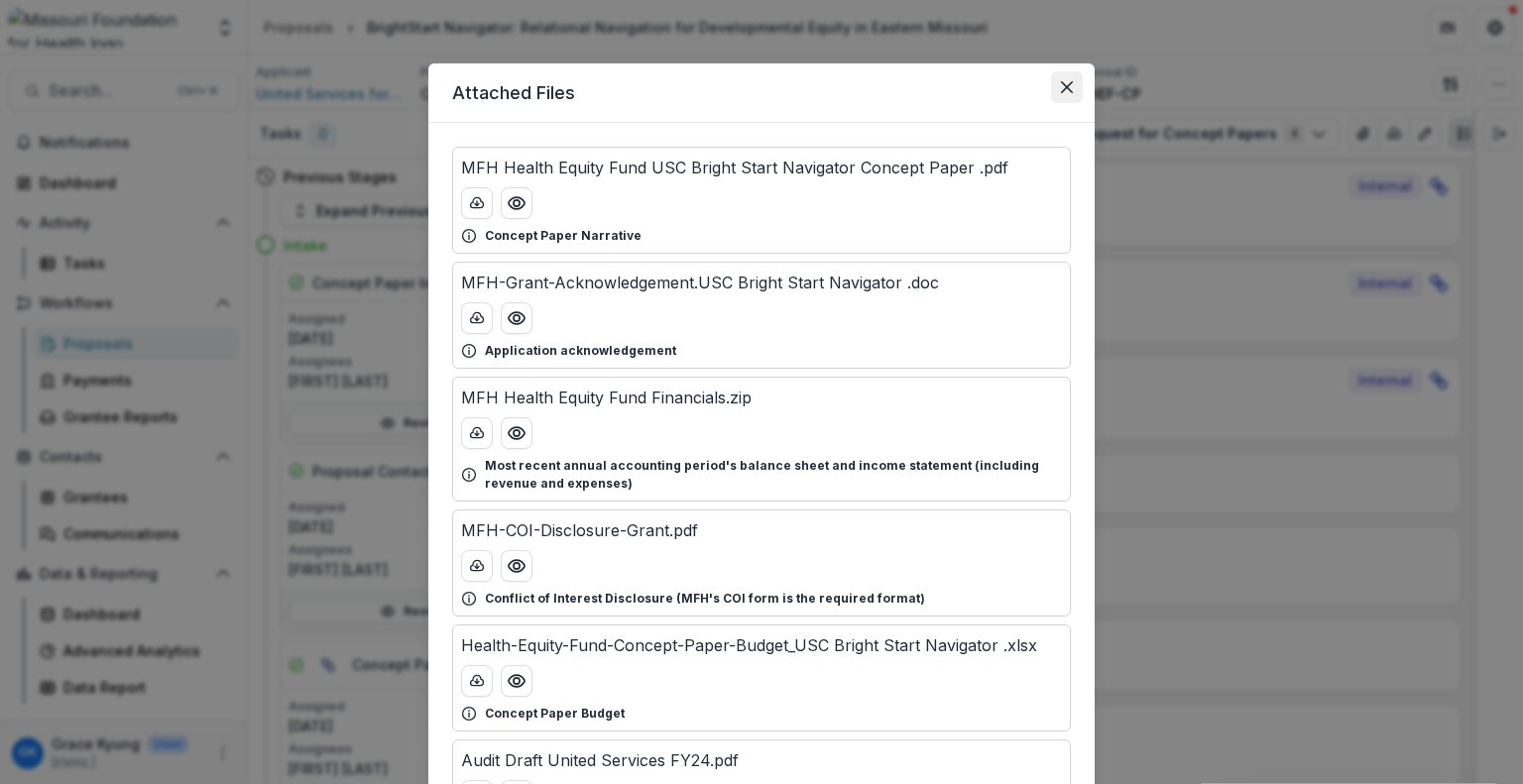 click at bounding box center (1067, 87) 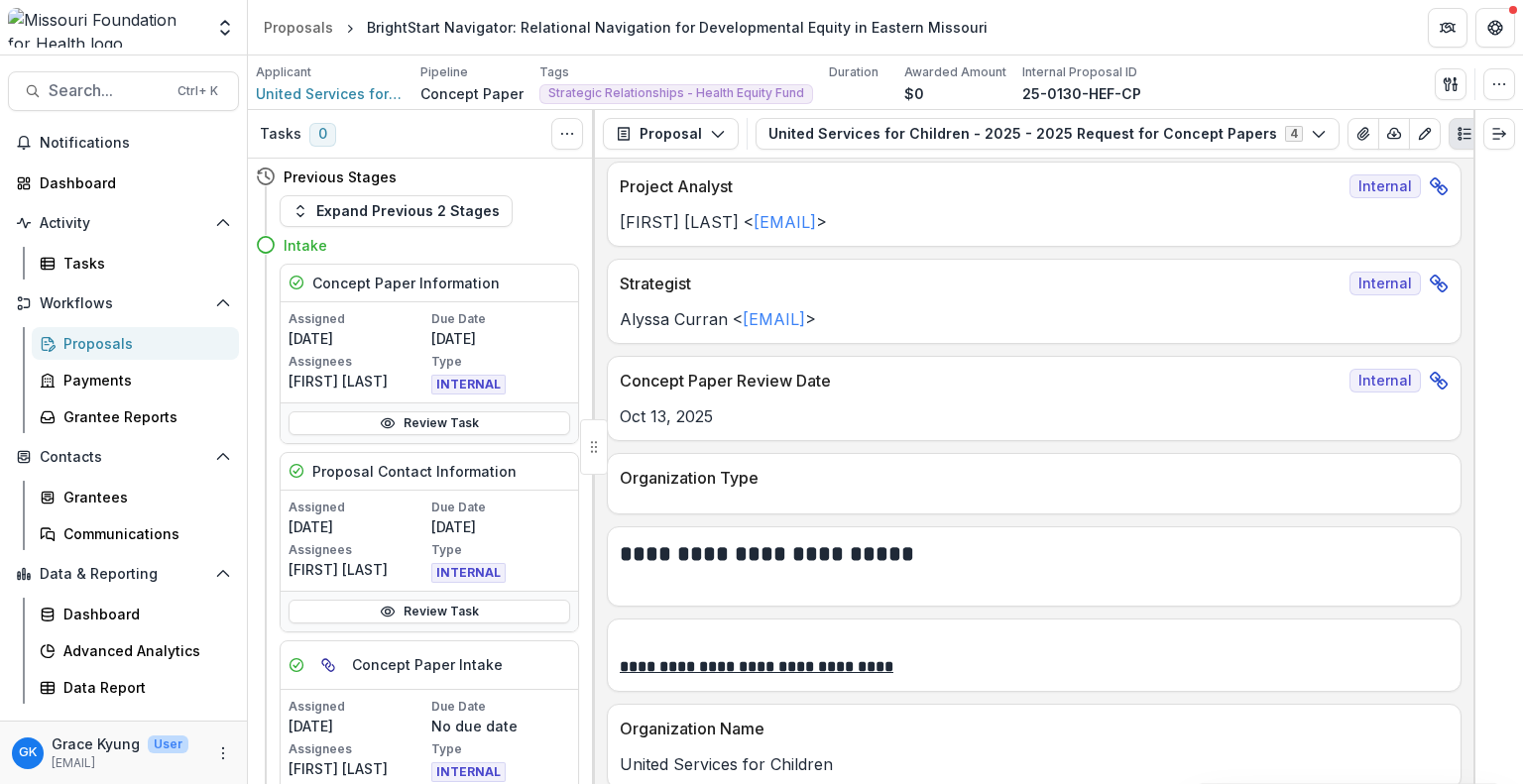 click on "Organization Name" at bounding box center [1030, 728] 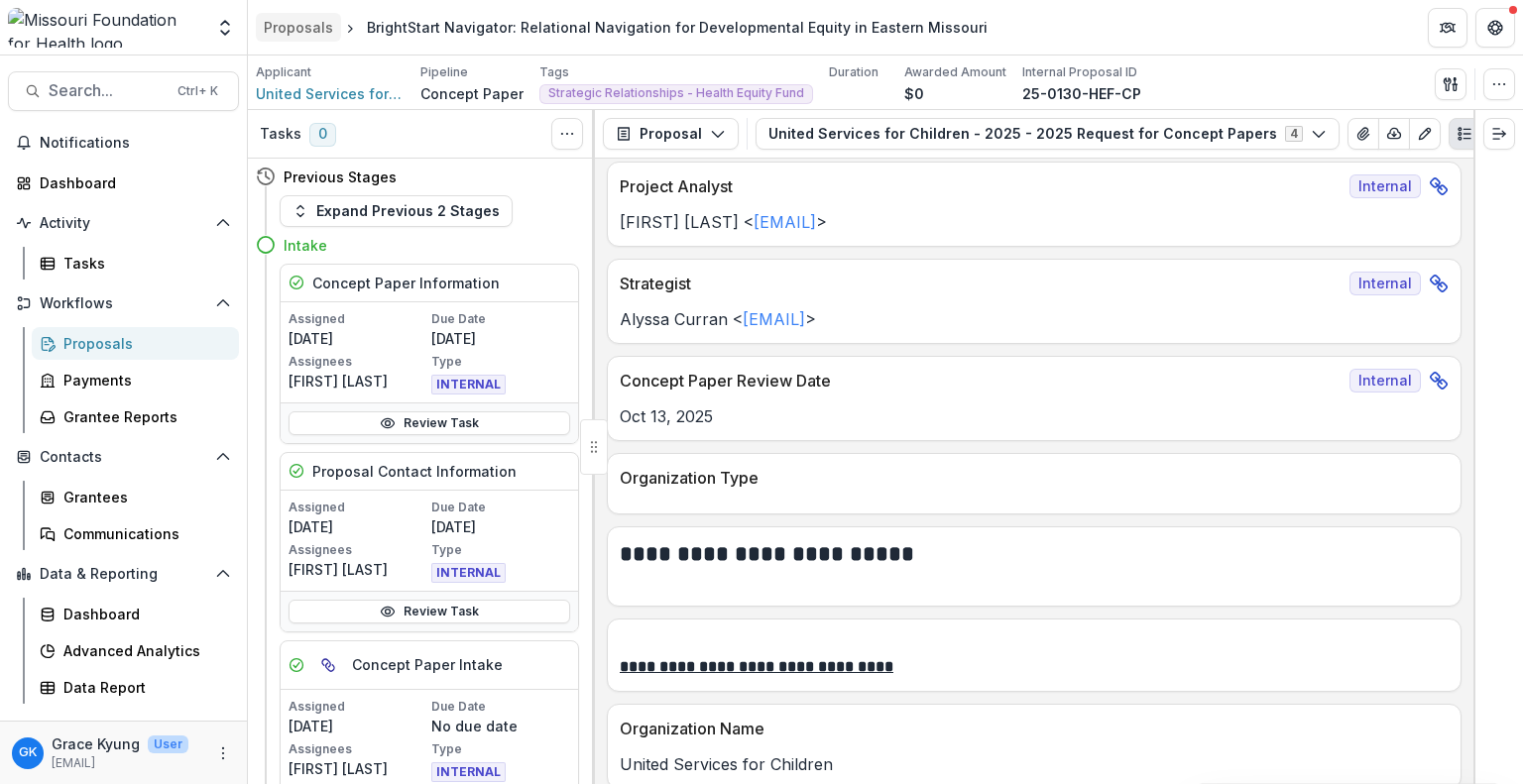 click on "Proposals" at bounding box center [298, 27] 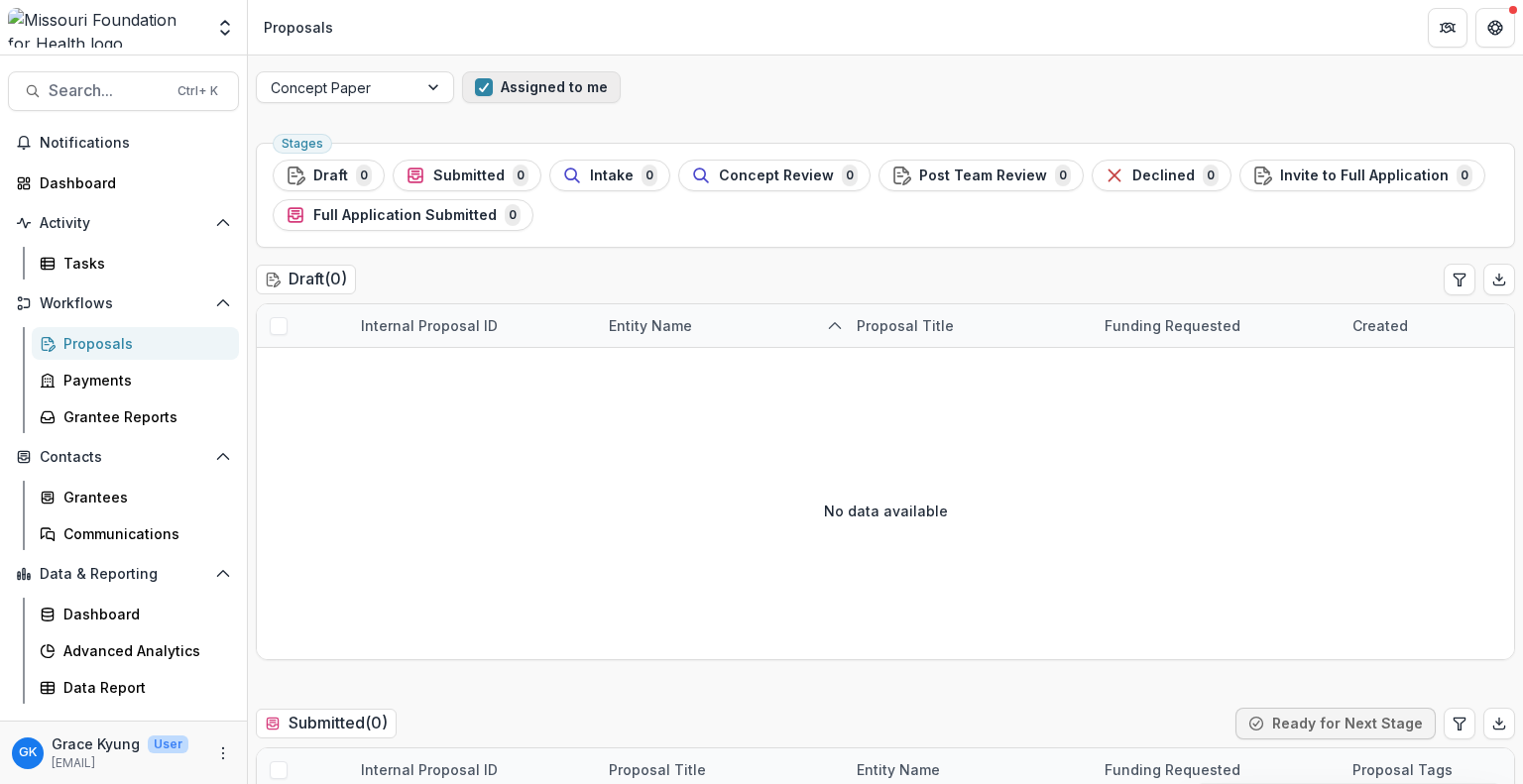 click on "Assigned to me" at bounding box center [541, 87] 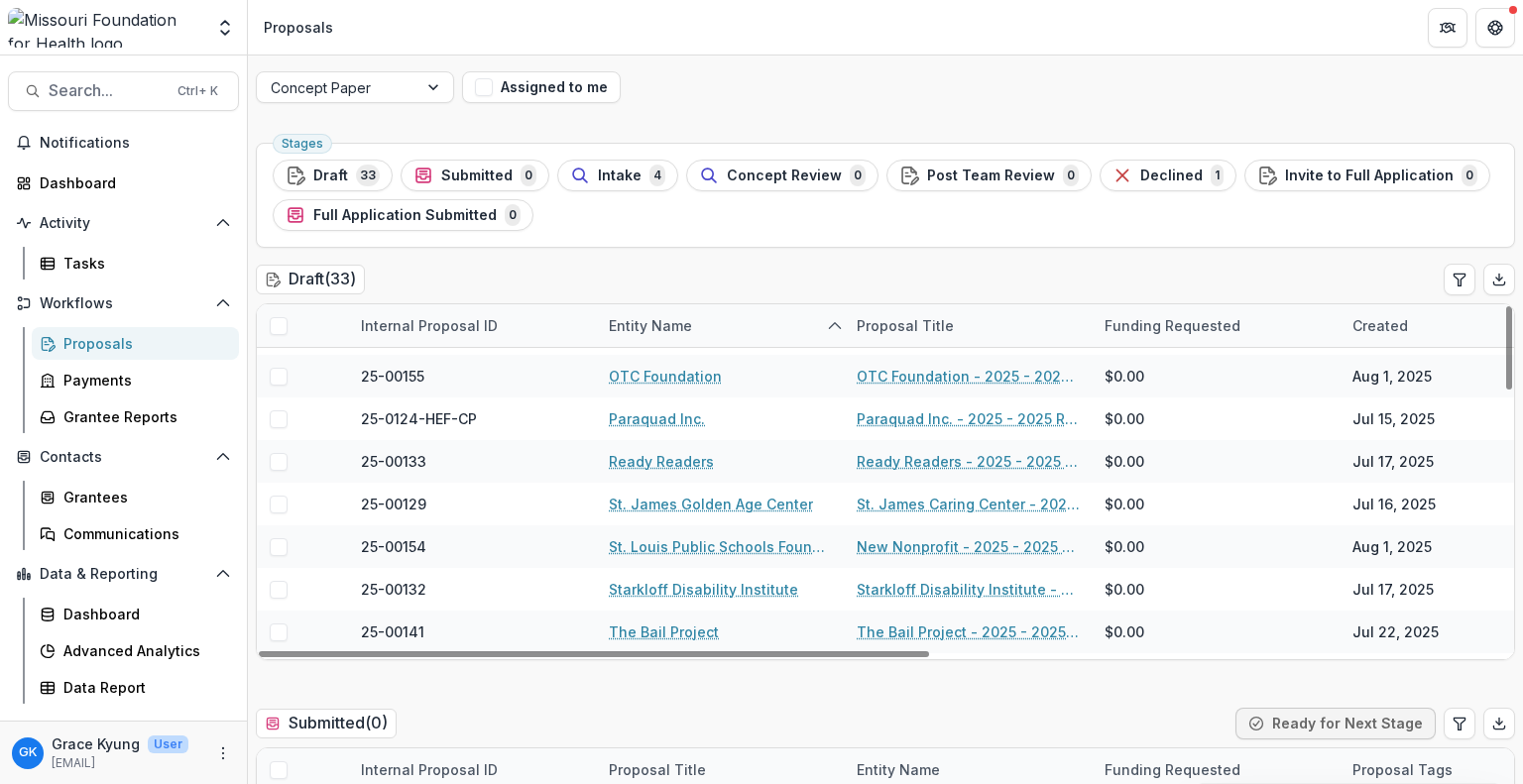 scroll, scrollTop: 1094, scrollLeft: 0, axis: vertical 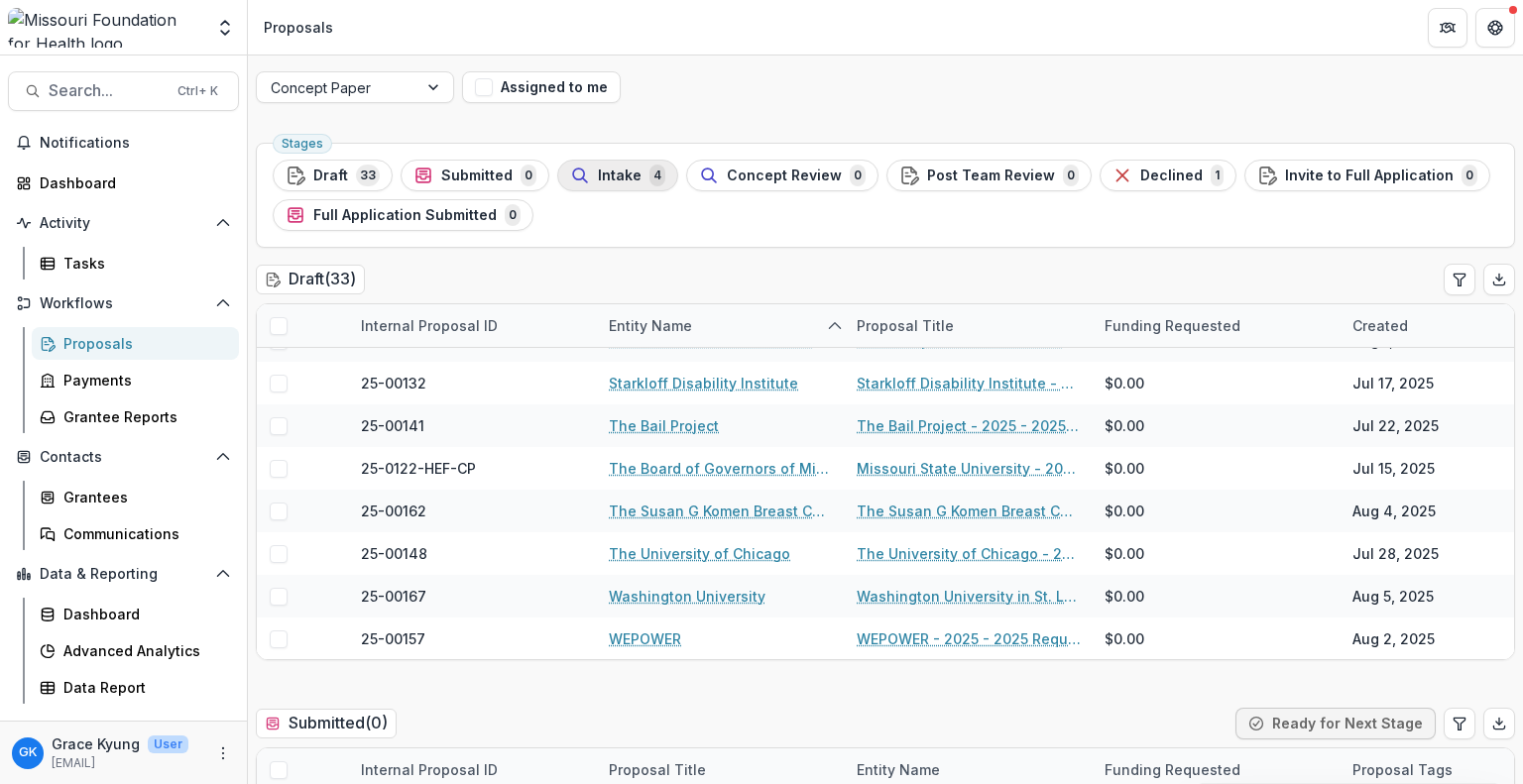 click on "4" at bounding box center [657, 175] 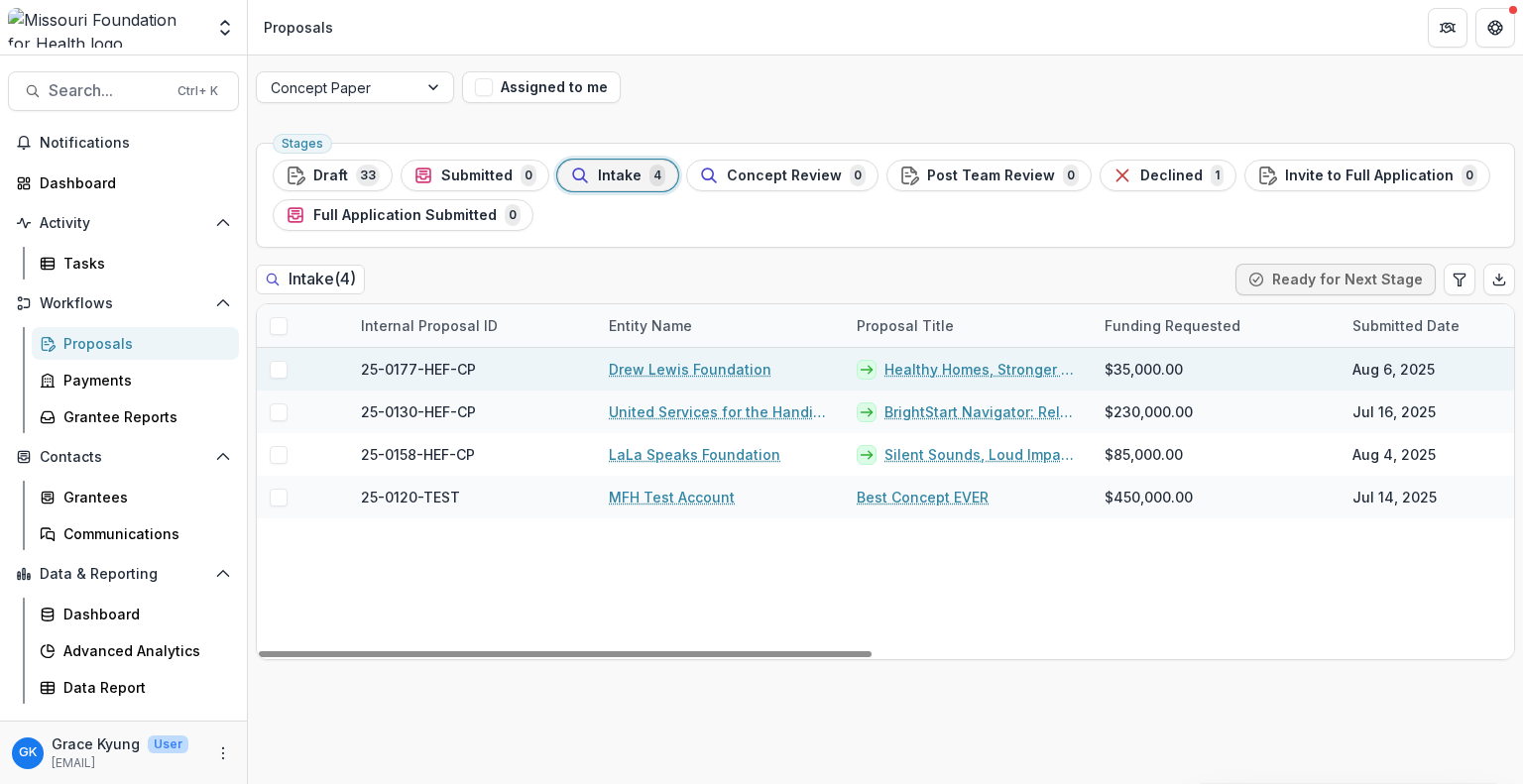 click on "Healthy Homes, Stronger Families" at bounding box center (983, 369) 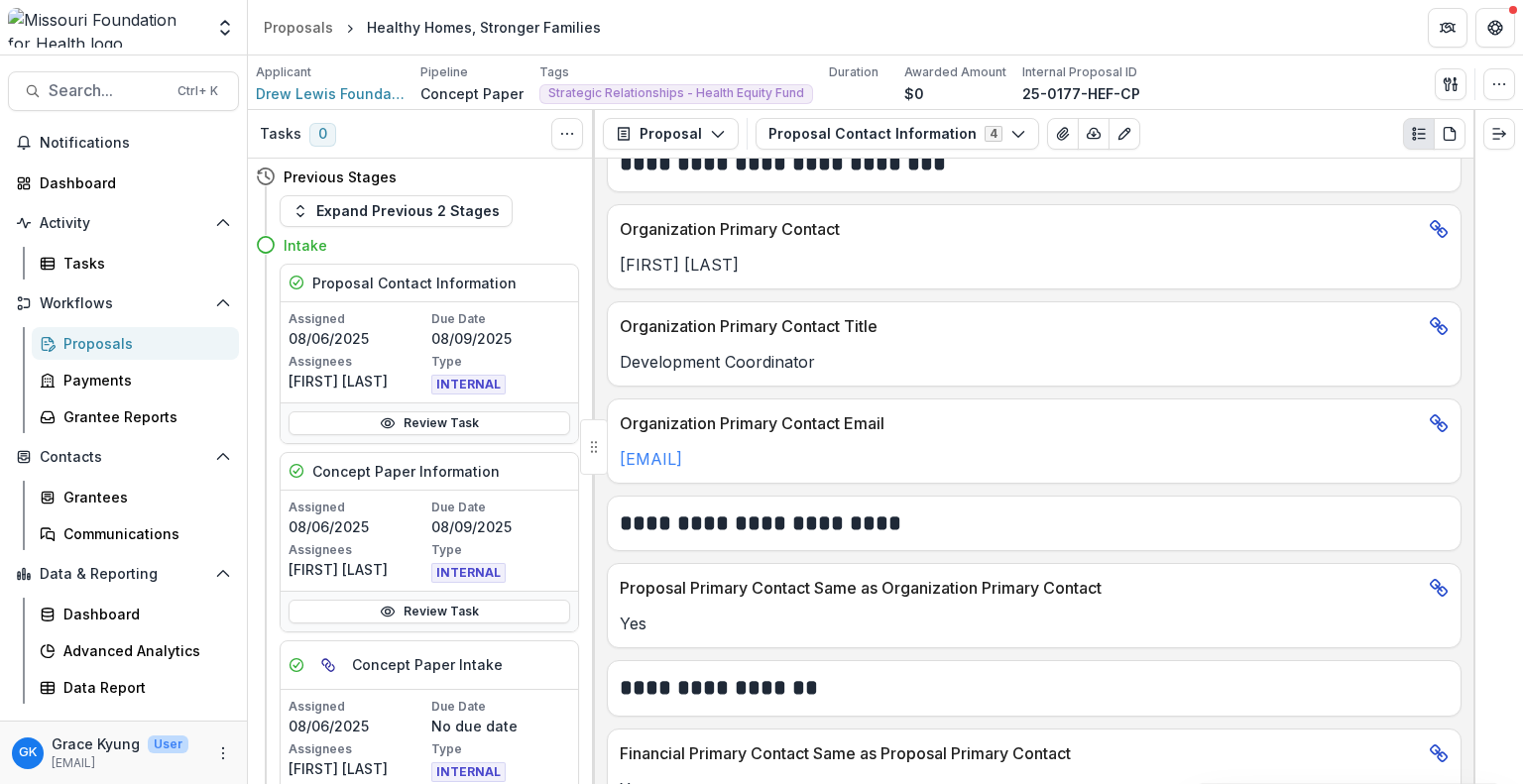 scroll, scrollTop: 0, scrollLeft: 0, axis: both 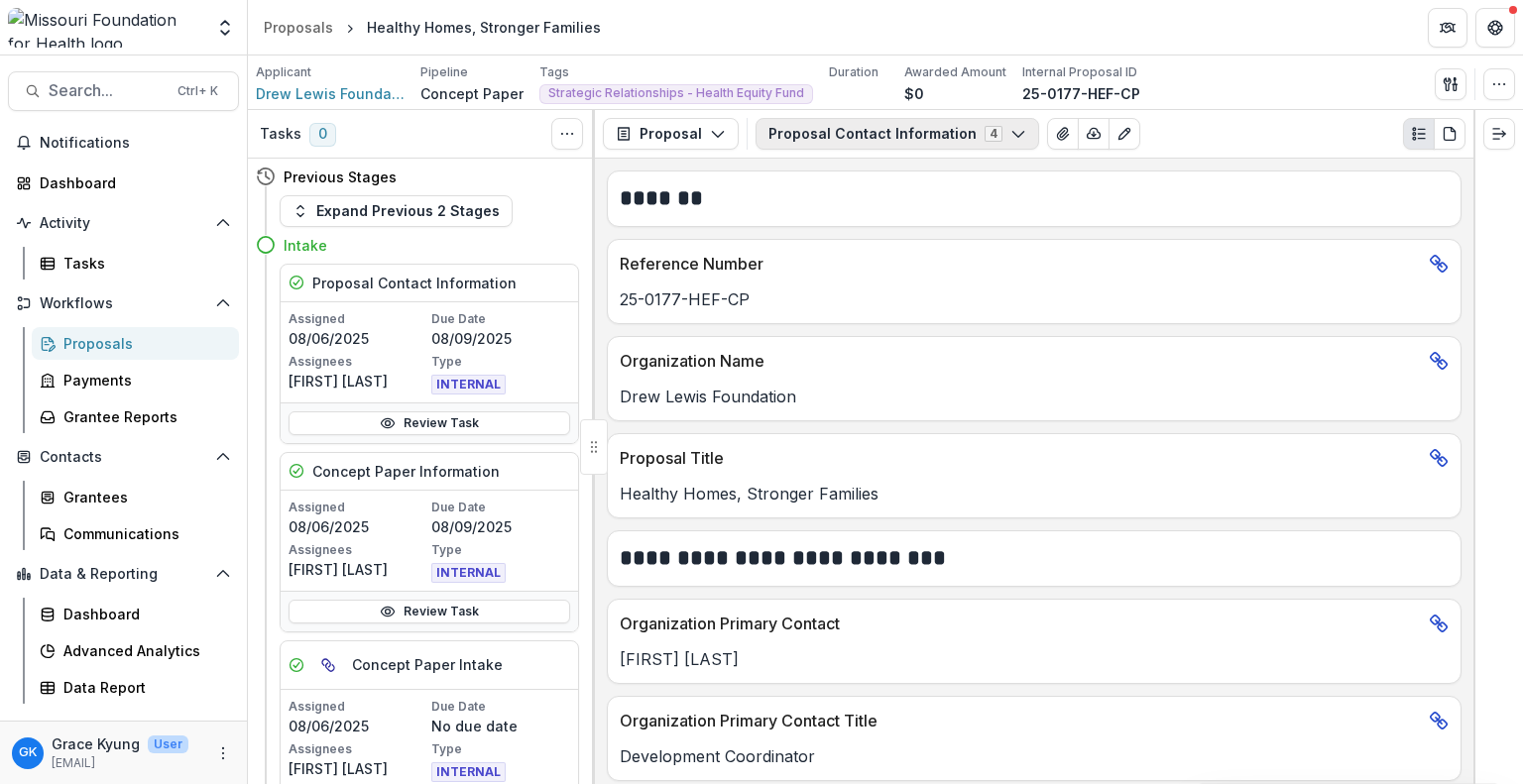 click on "Proposal Contact Information 4" at bounding box center (897, 134) 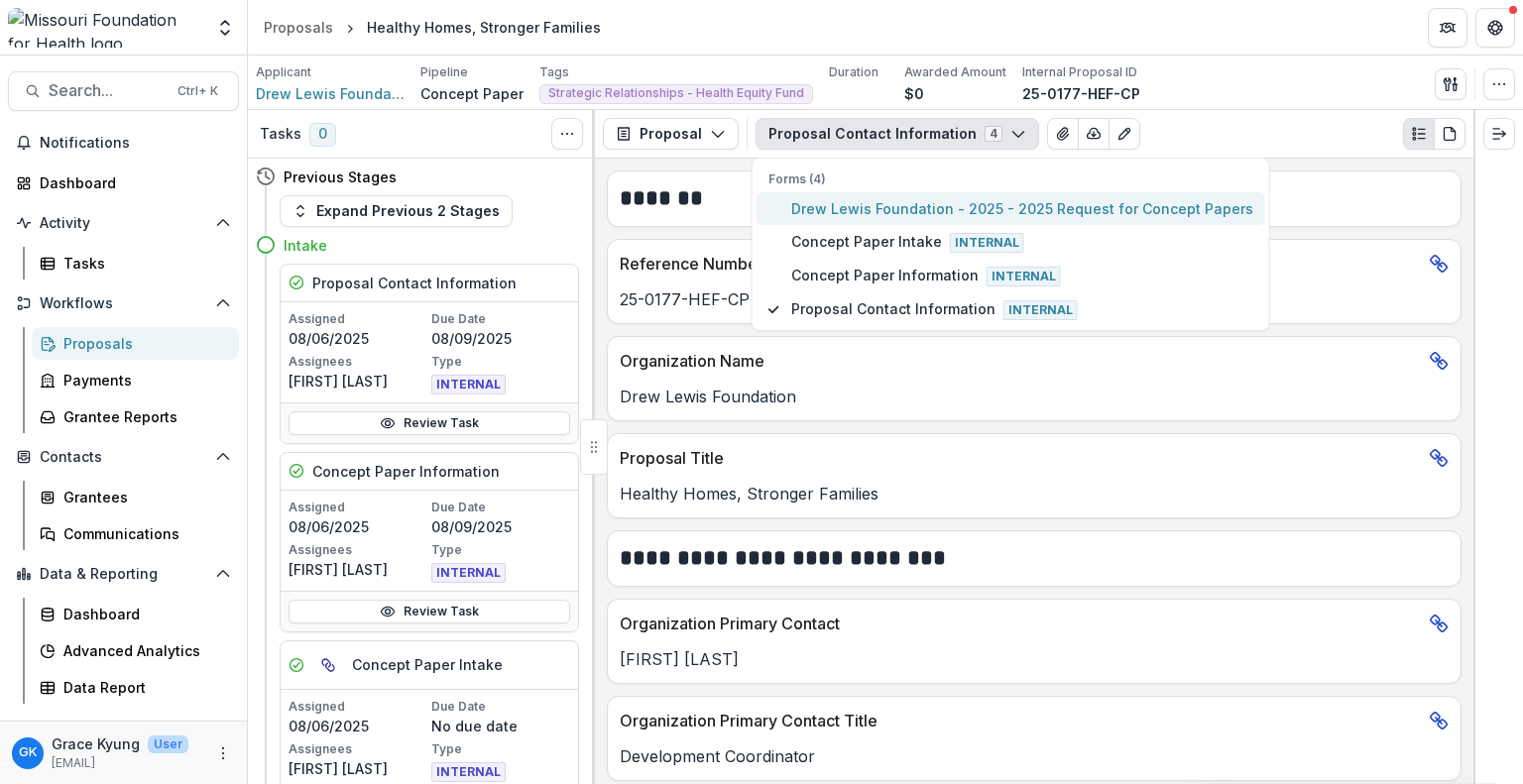 click on "Drew Lewis Foundation - 2025 - 2025 Request for Concept Papers" at bounding box center (1022, 208) 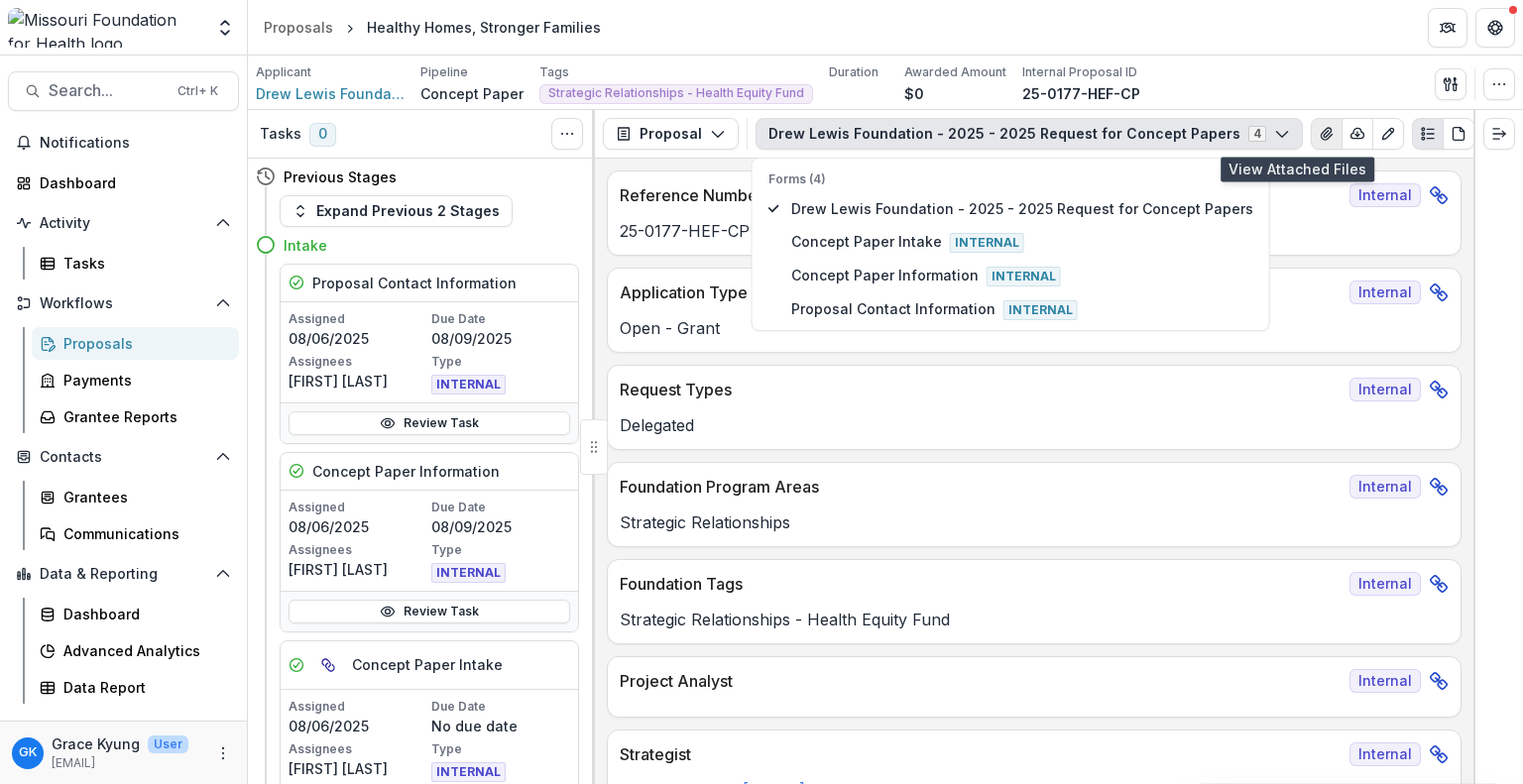 click 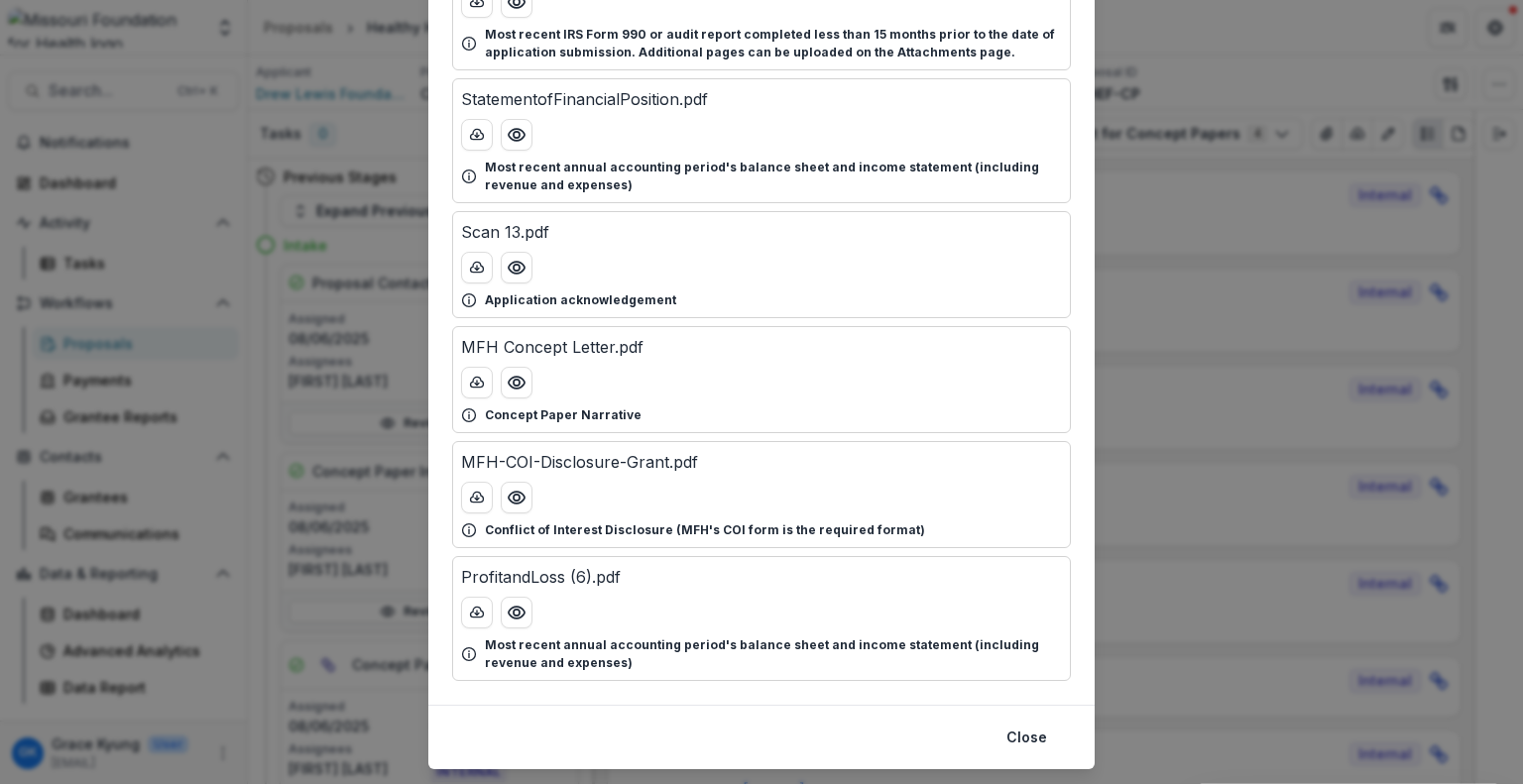 scroll, scrollTop: 361, scrollLeft: 0, axis: vertical 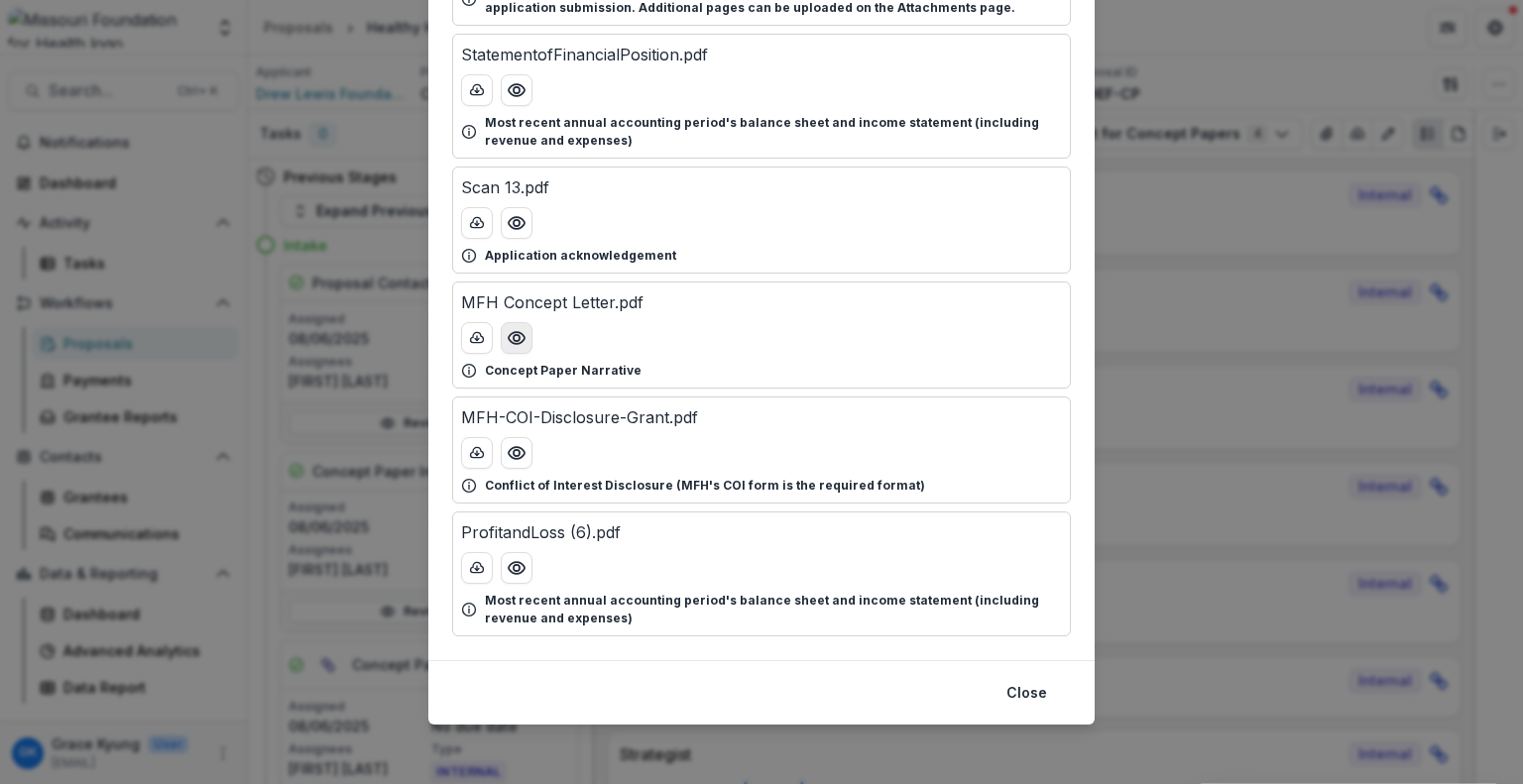 click 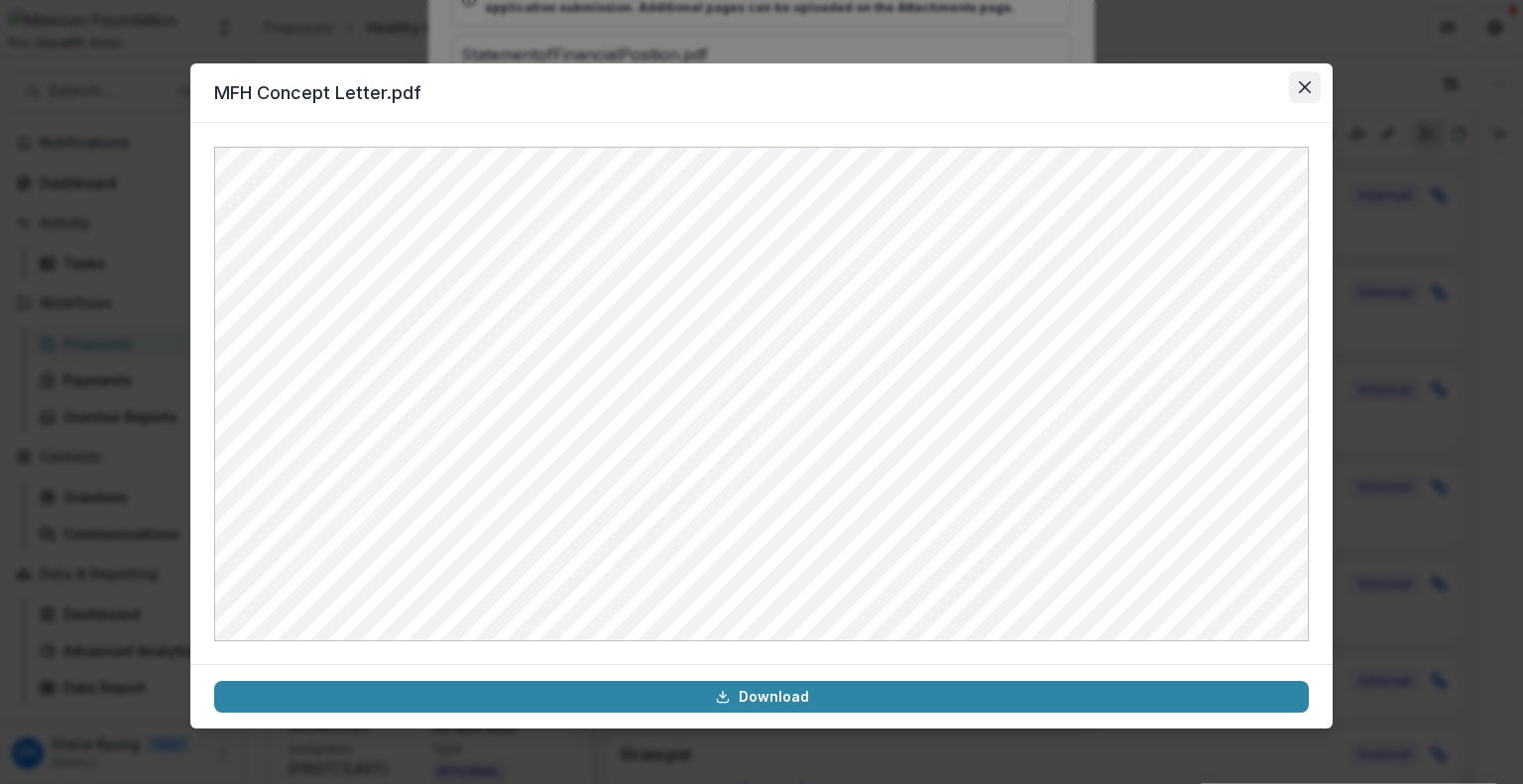 click at bounding box center [1305, 87] 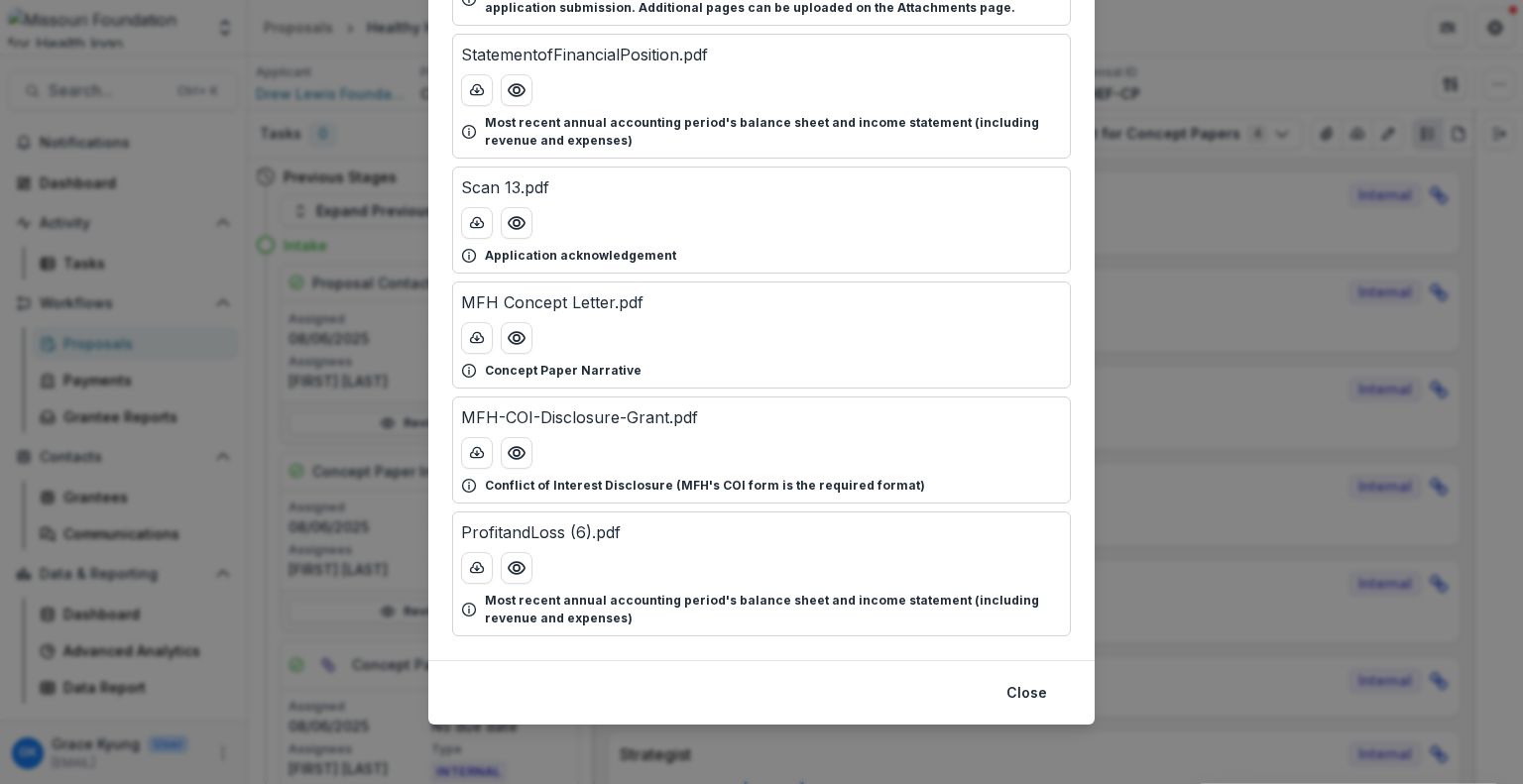 click on "Attached Files Healthy_Homes_Project_Budget.pdf Concept Paper Budget Copy of Financial Statement Combined_990_Audit_letter Oct 2024 (1).pdf Most recent IRS Form 990 or audit report completed less than 15 months prior to the date of application submission. Additional pages can be uploaded on the Attachments page. StatementofFinancialPosition.pdf Most recent annual accounting period's balance sheet and income statement (including revenue and expenses) Scan 13.pdf Application acknowledgement MFH Concept Letter.pdf Concept Paper Narrative MFH-COI-Disclosure-Grant.pdf Conflict of Interest Disclosure (MFH's COI form is the required format) ProfitandLoss (6).pdf Most recent annual accounting period's balance sheet and income statement (including revenue and expenses) Close" at bounding box center [762, 392] 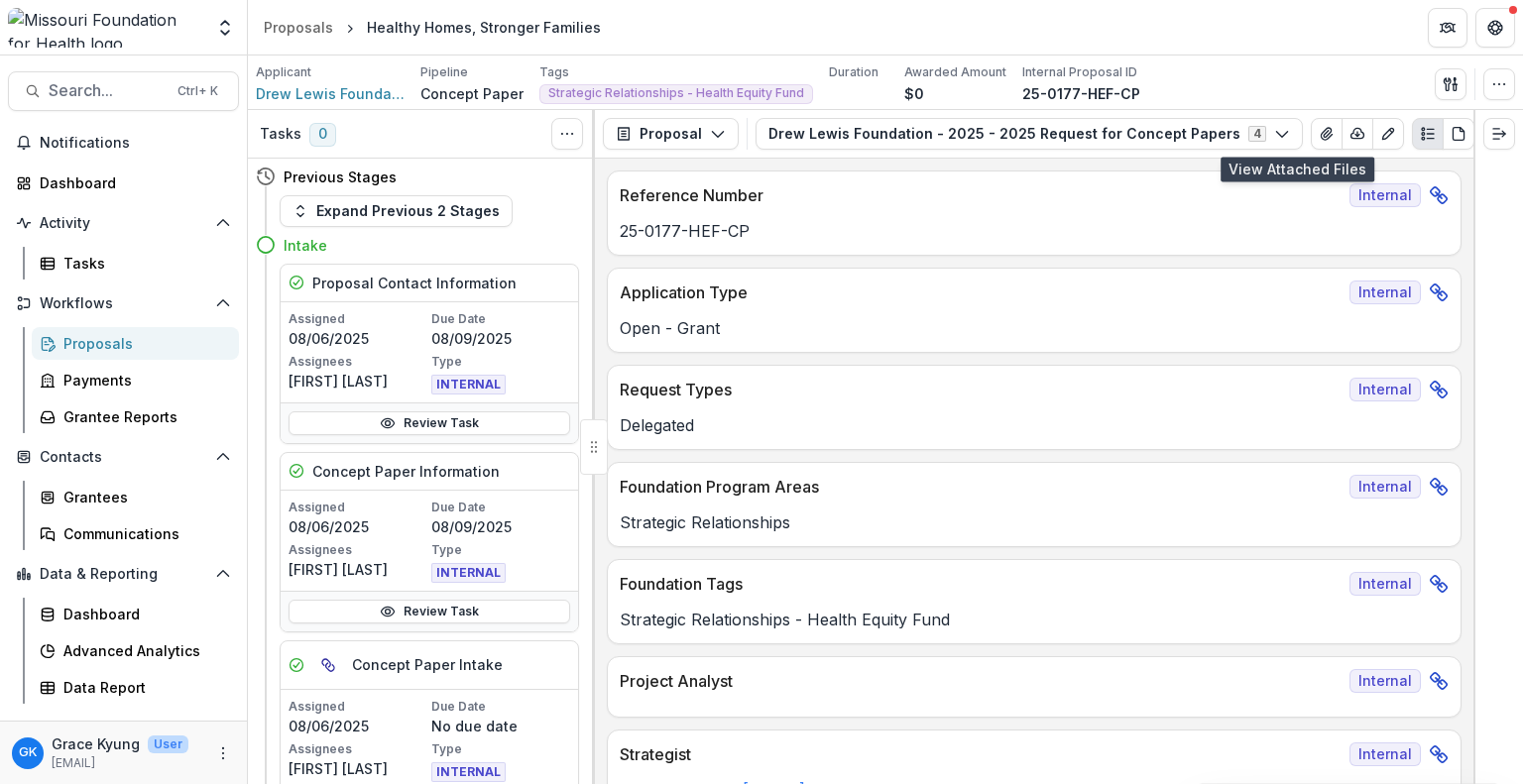 type 